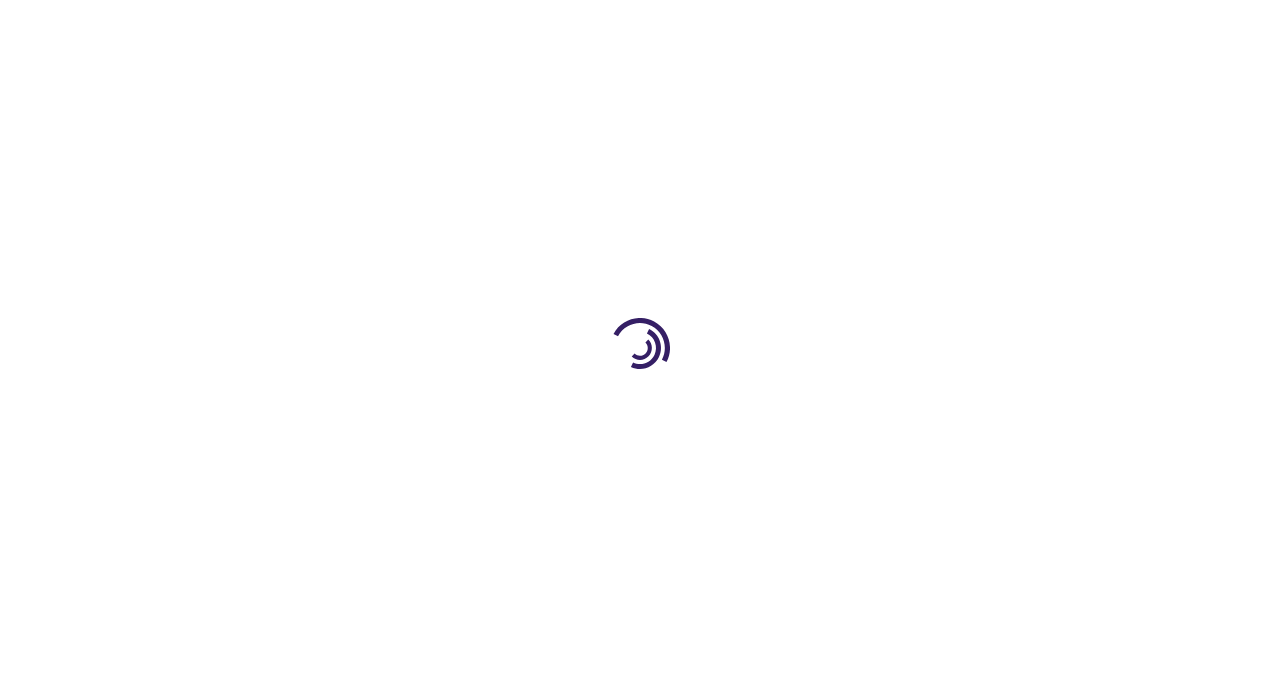 scroll, scrollTop: 0, scrollLeft: 0, axis: both 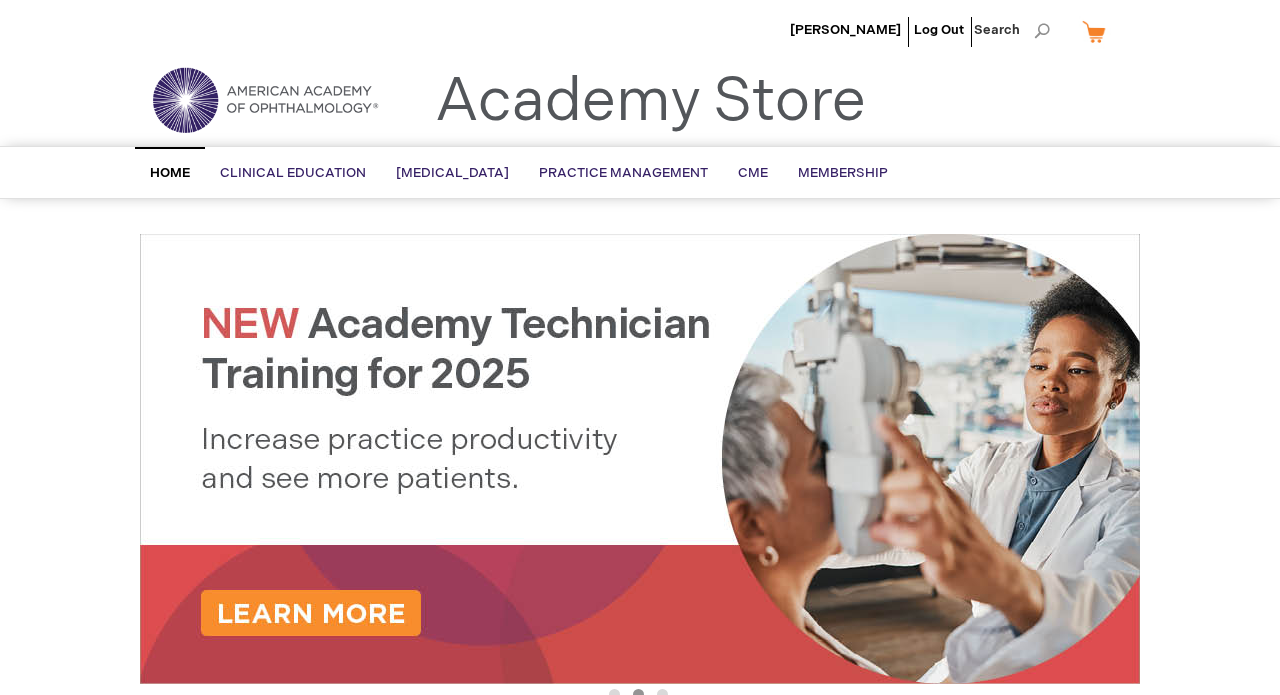 click on "Setareh Vistamehr
Log Out
Search
My Cart
CLOSE RECENTLY ADDED ITEM(S)
Close
There are no items in your cart. Please select a category or enter a keyword in the search field to begin shopping.
Toggle Nav
Academy Store
Menu
Search
Search ×" at bounding box center (640, 696) 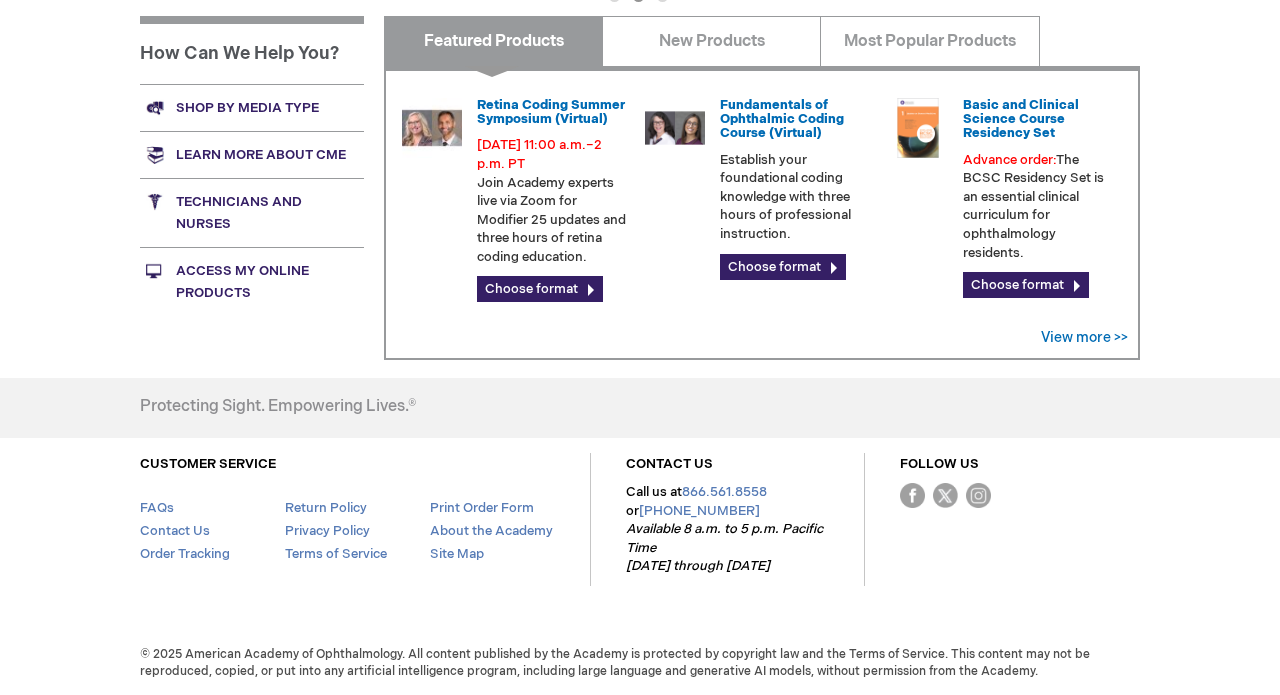 scroll, scrollTop: 689, scrollLeft: 0, axis: vertical 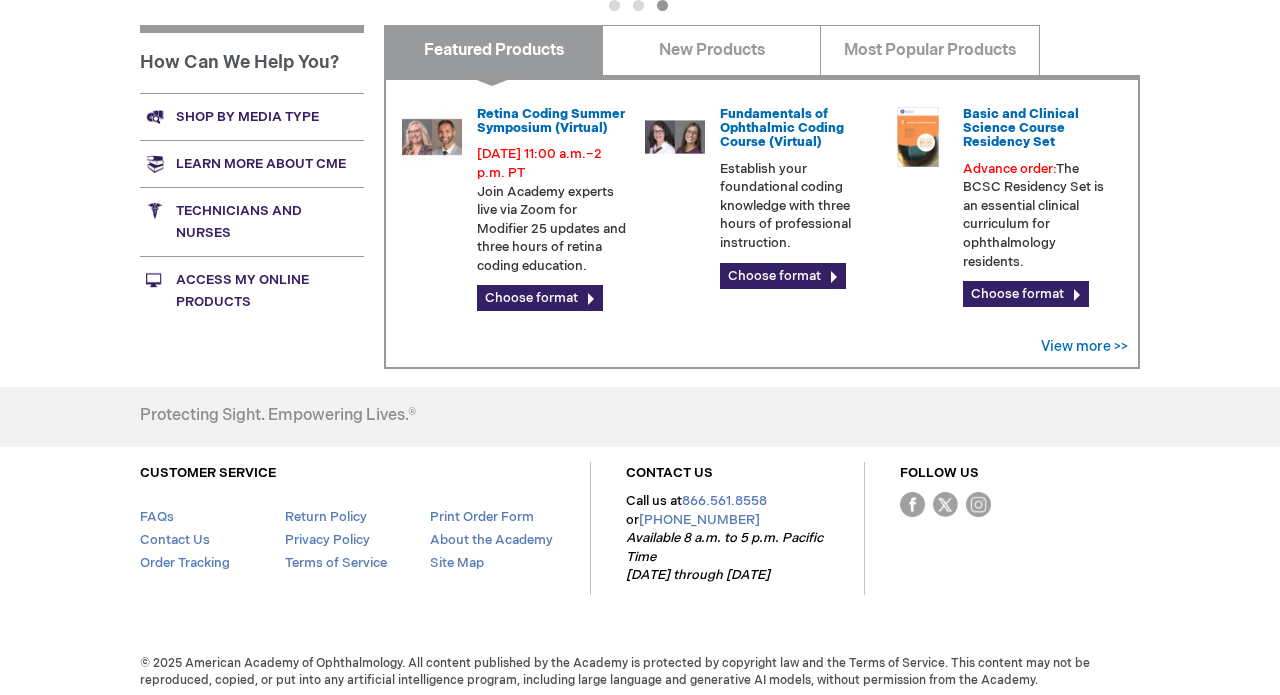 click on "Academy Store | American Academy of Ophthalmology
Previous
Next 1 2 3
Featured Products
Retina Coding Summer Symposium (Virtual)
." at bounding box center [640, -56] 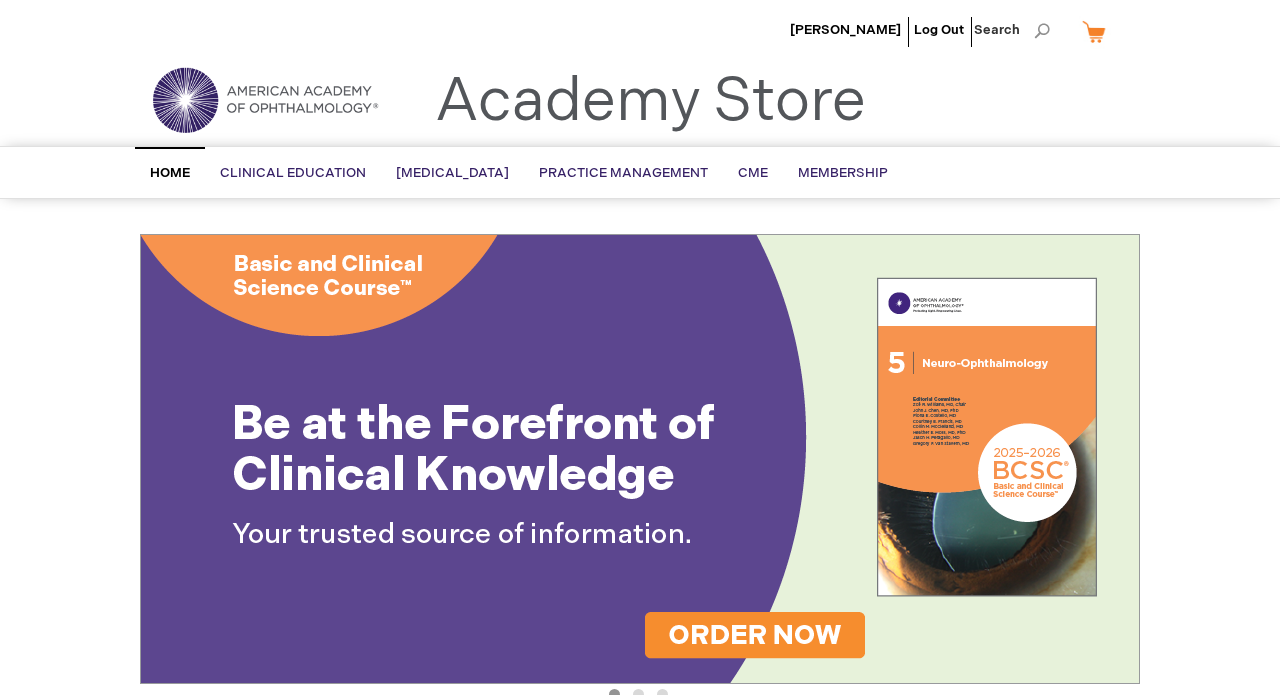 scroll, scrollTop: 0, scrollLeft: 0, axis: both 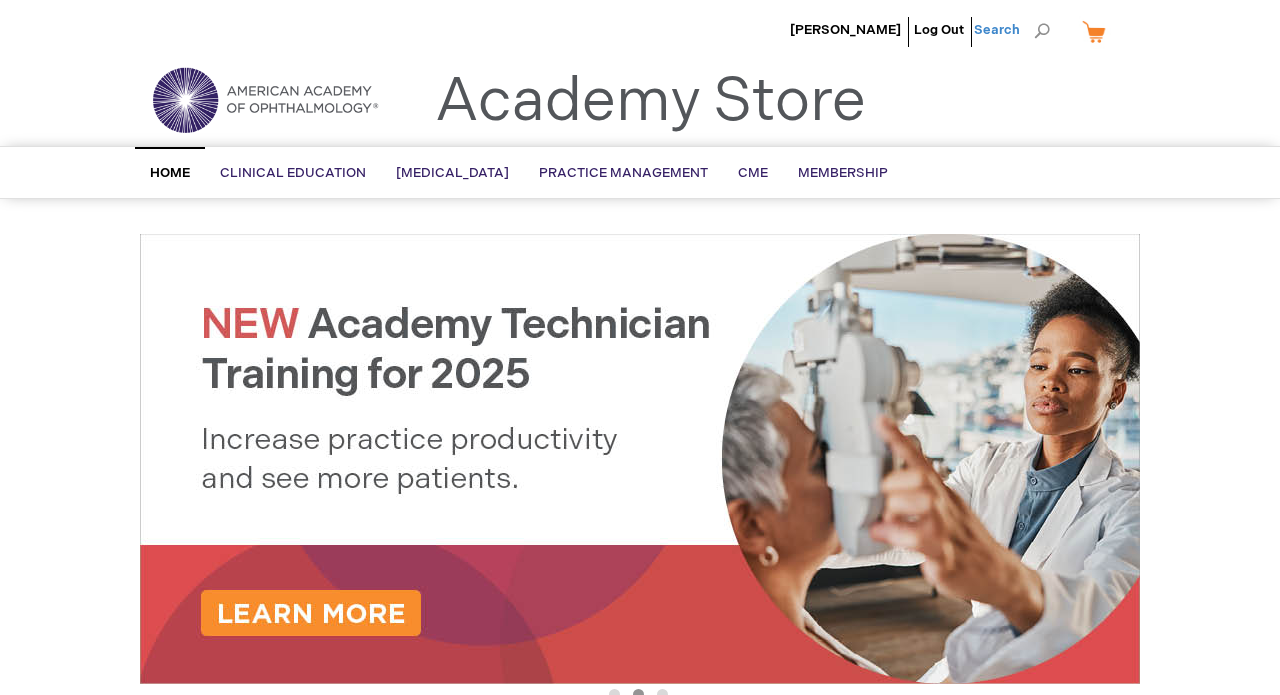 click on "Search" at bounding box center (1012, 30) 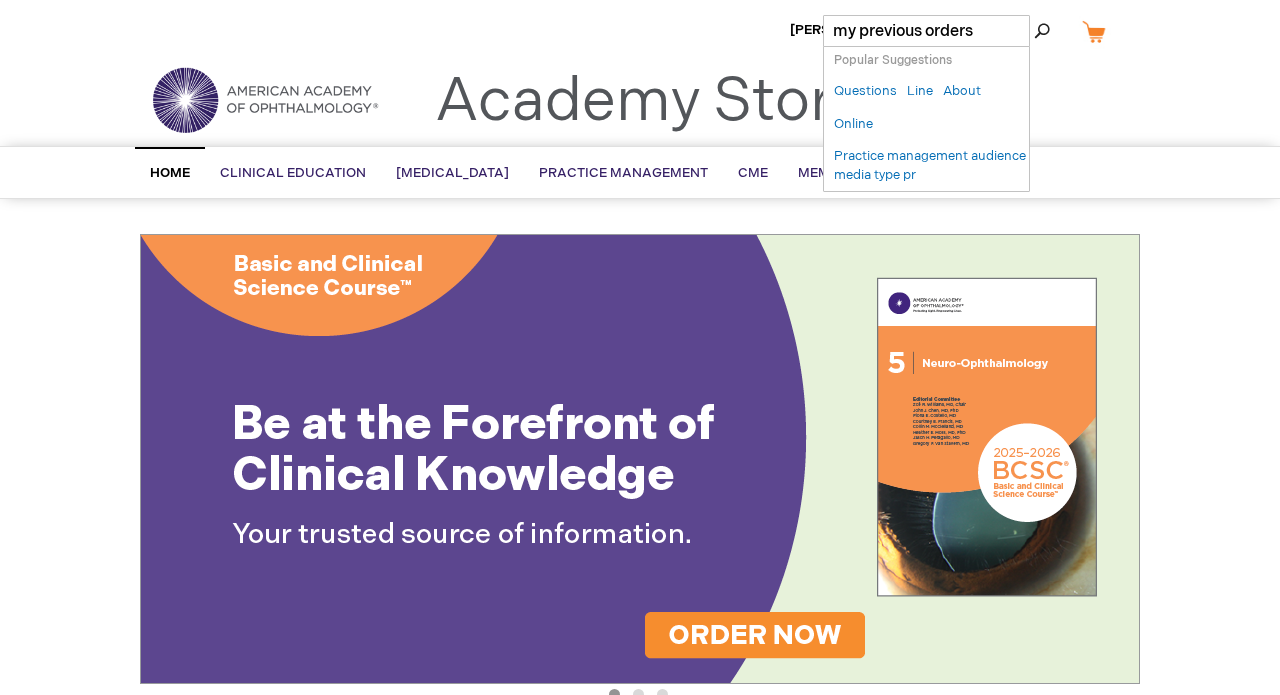 type on "my previous orders" 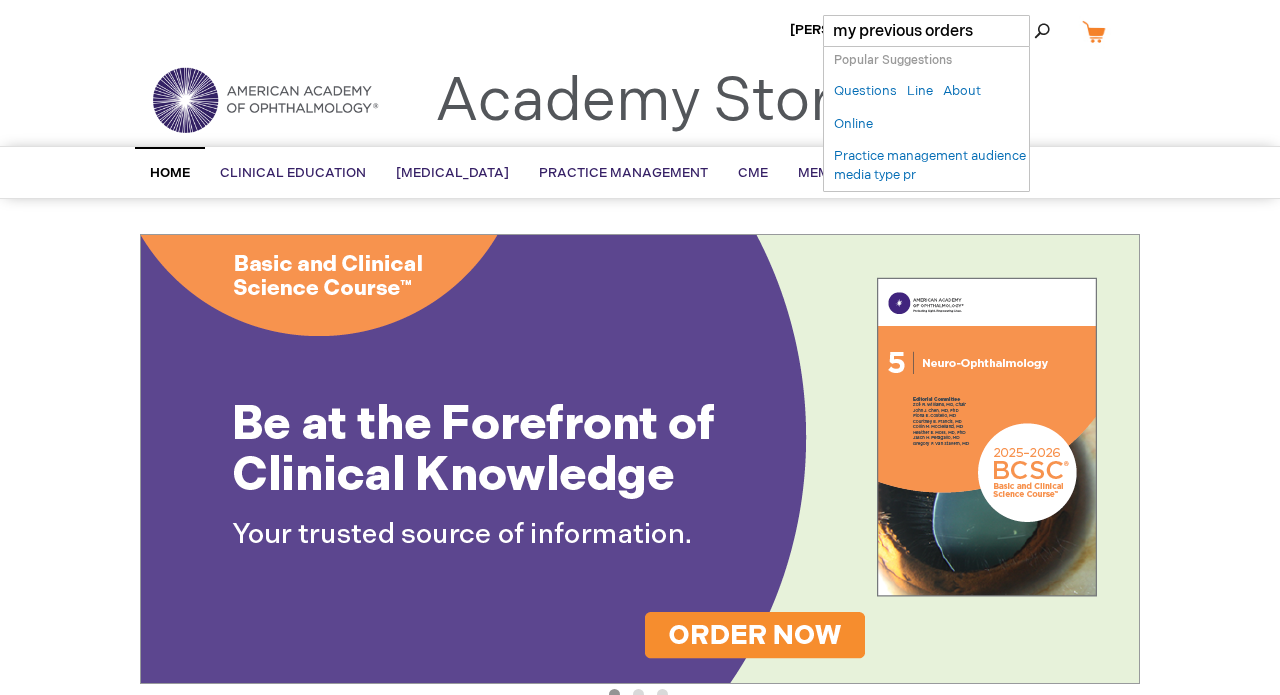 click on "Search" at bounding box center [1042, 31] 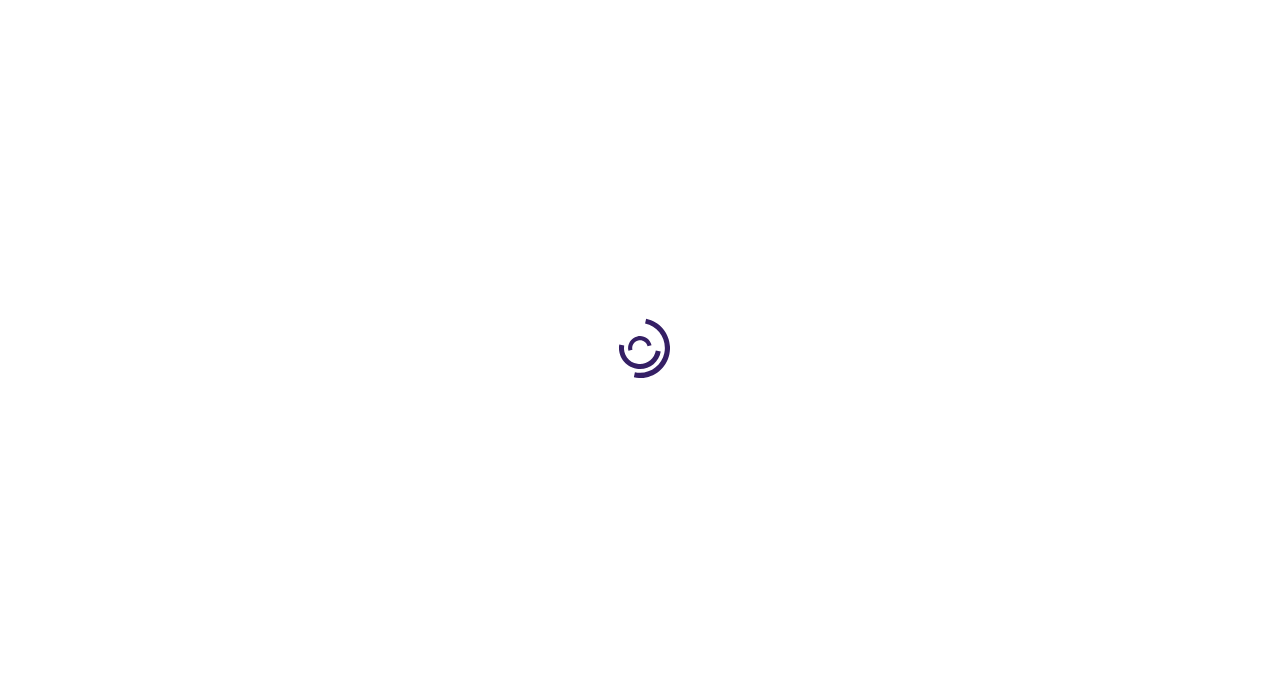 scroll, scrollTop: 0, scrollLeft: 0, axis: both 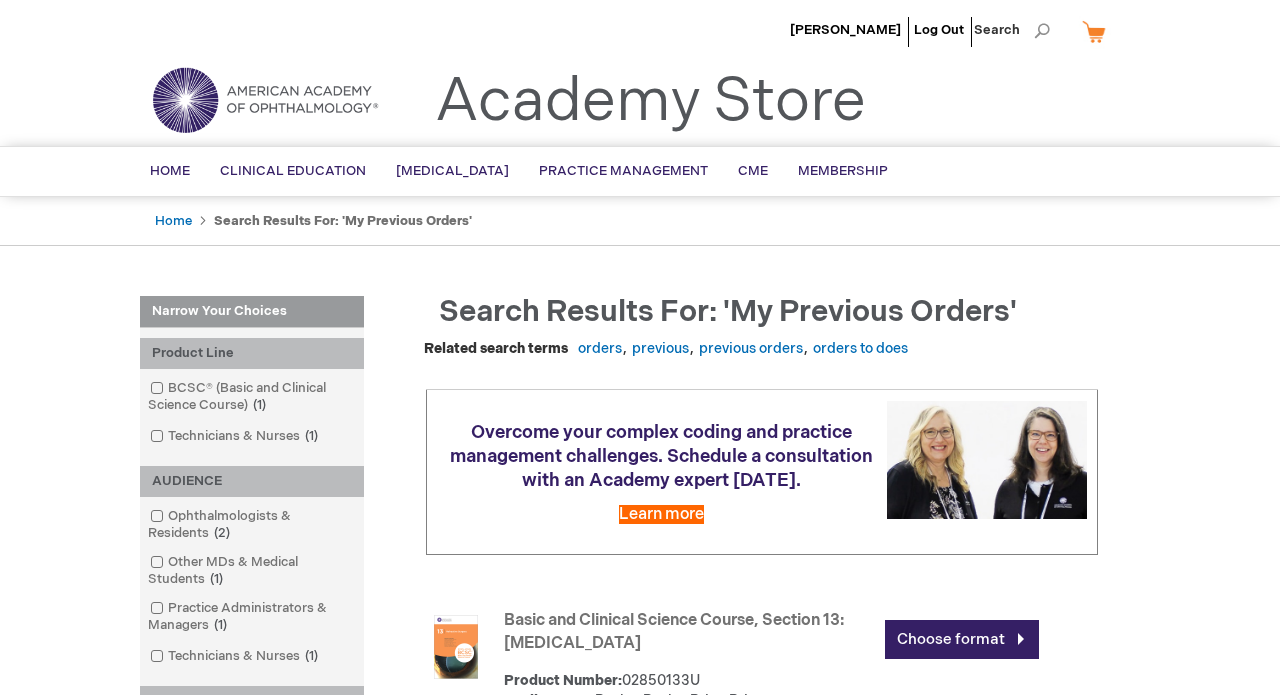 click on "Setareh Vistamehr
Log Out
Search
My Cart
CLOSE RECENTLY ADDED ITEM(S)
Close
There are no items in your cart. Please select a category or enter a keyword in the search field to begin shopping.
Toggle Nav
Academy Store
Menu
Search
Search ×" at bounding box center (640, 720) 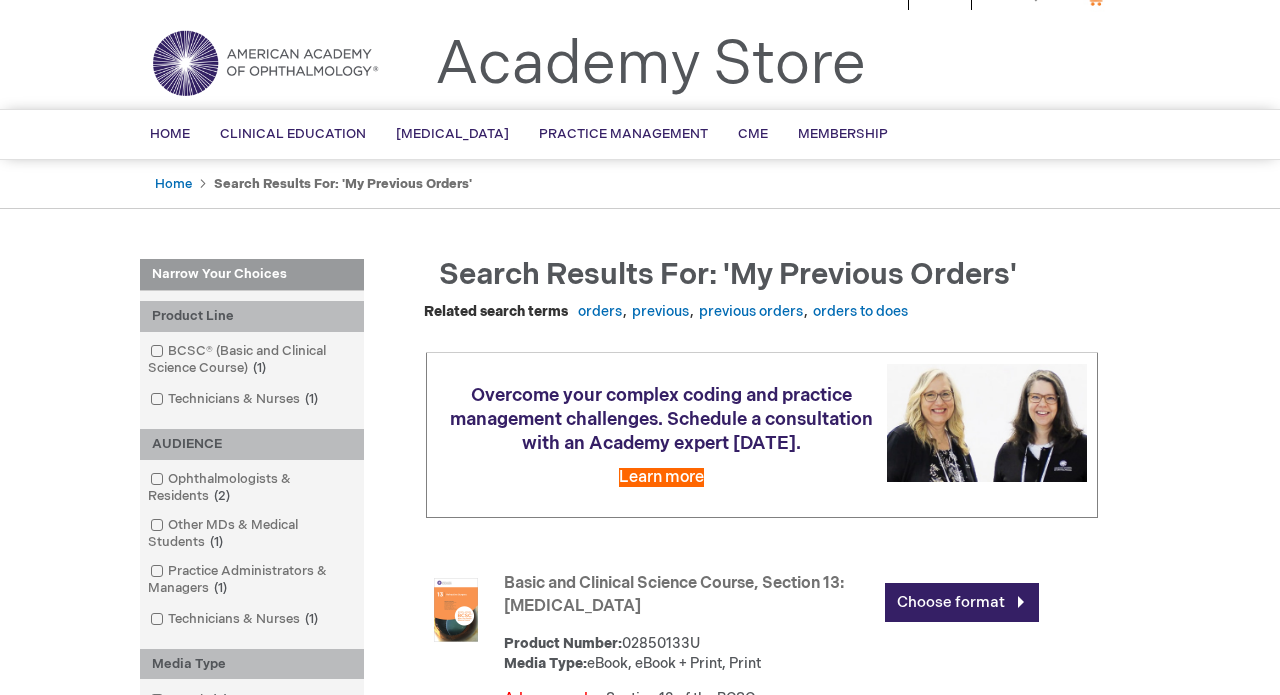 scroll, scrollTop: -1, scrollLeft: 0, axis: vertical 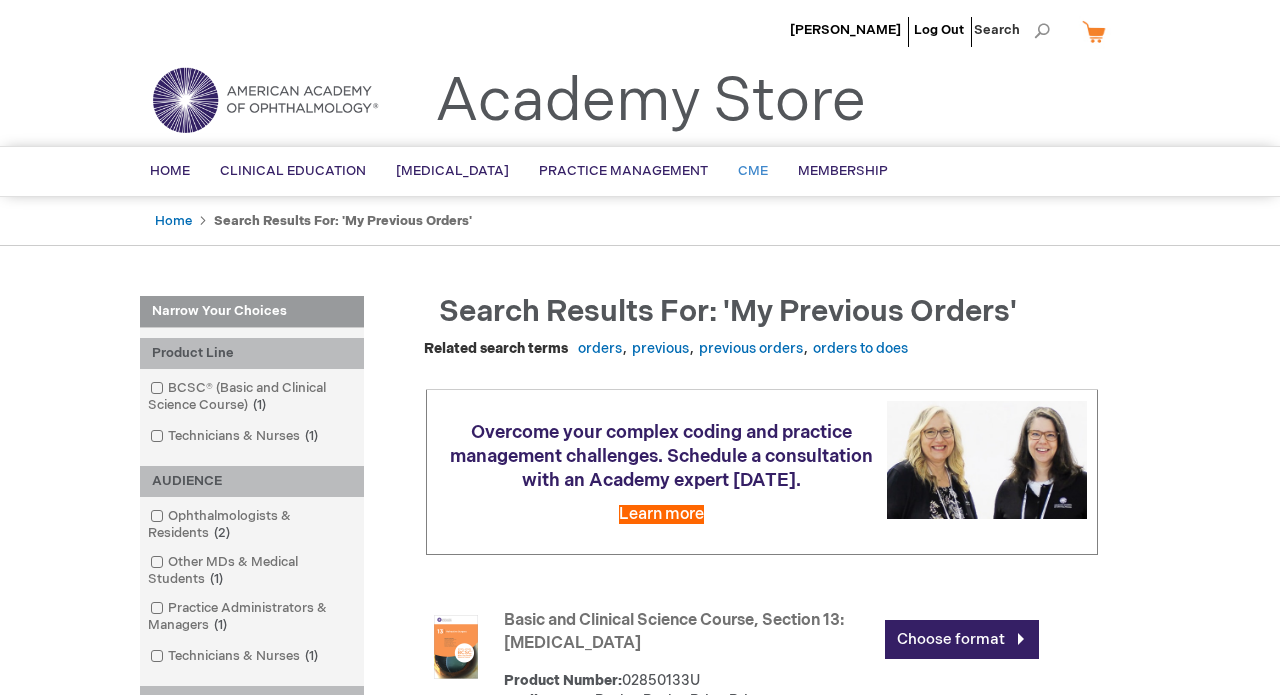 click on "CME" at bounding box center (753, 171) 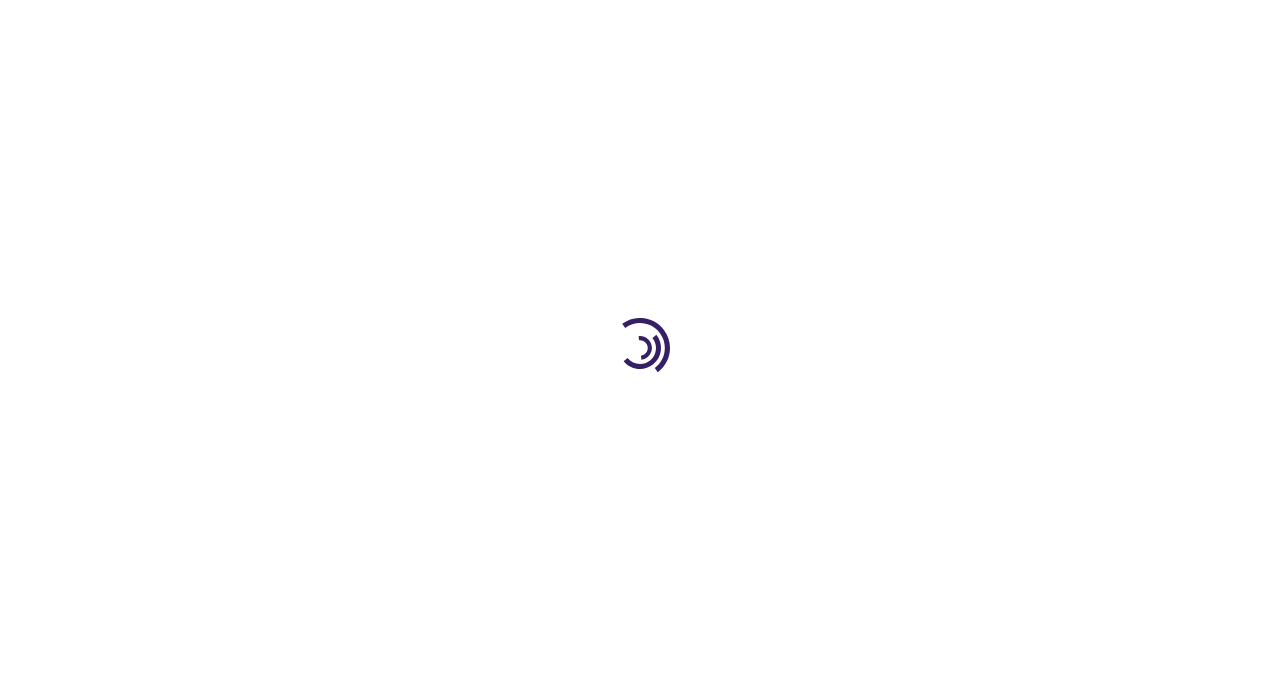 scroll, scrollTop: 0, scrollLeft: 0, axis: both 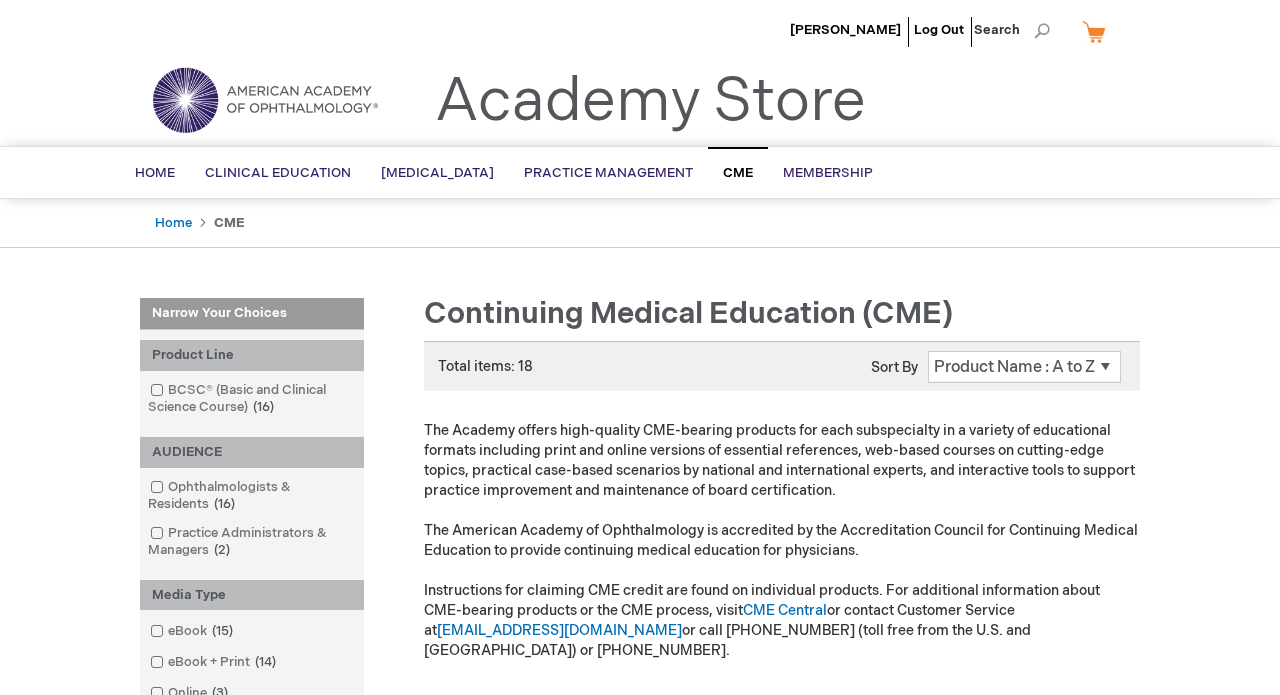 click on "Home
CME" at bounding box center (640, 223) 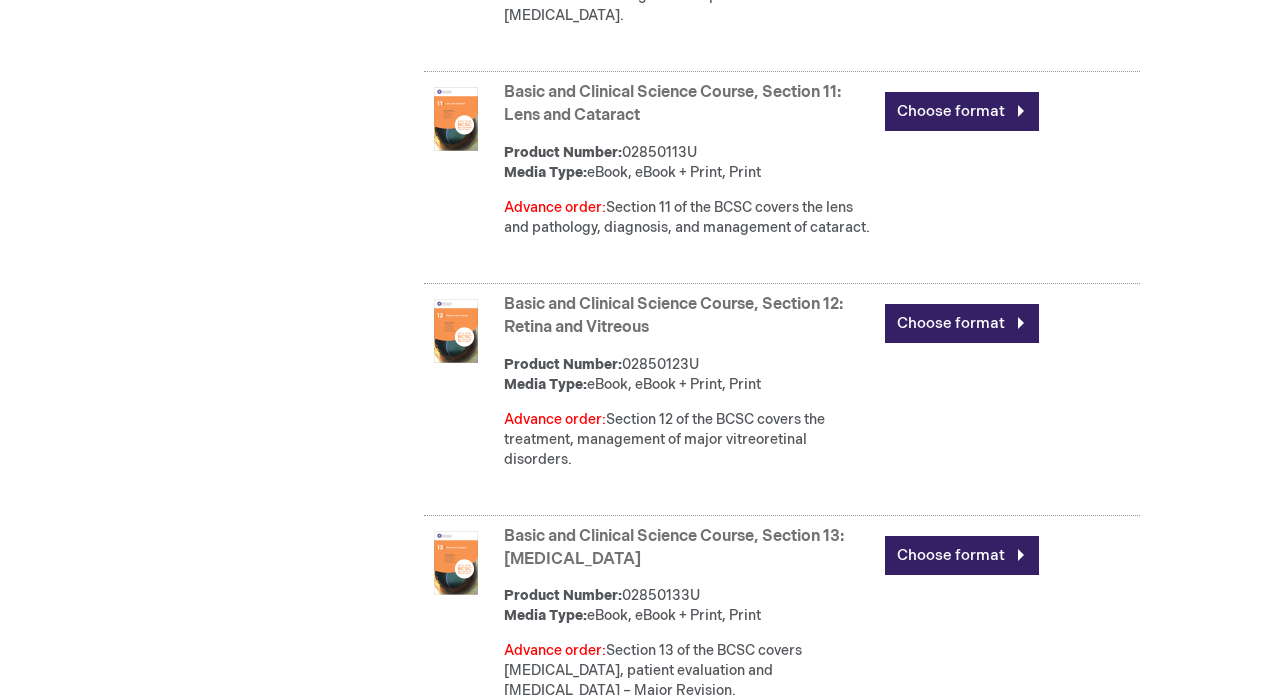 scroll, scrollTop: 3510, scrollLeft: 0, axis: vertical 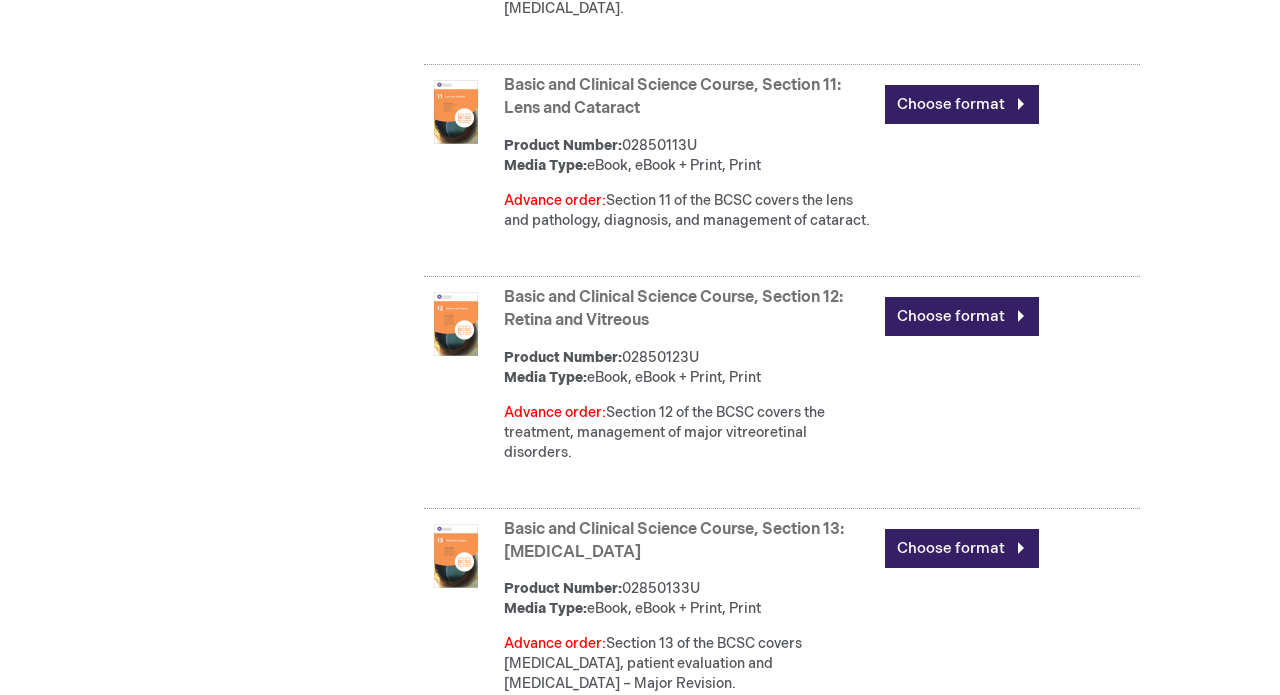 click on "Basic and Clinical Science Course, Section 12: Retina and Vitreous" at bounding box center [673, 309] 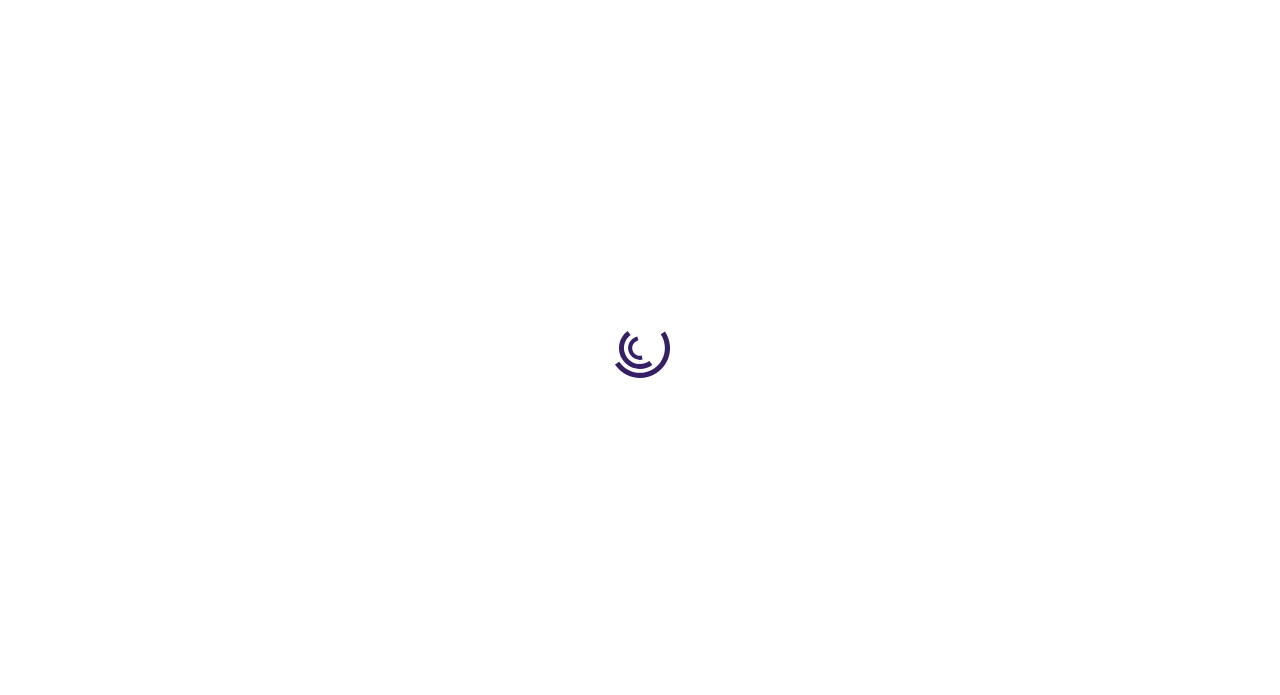 scroll, scrollTop: 0, scrollLeft: 0, axis: both 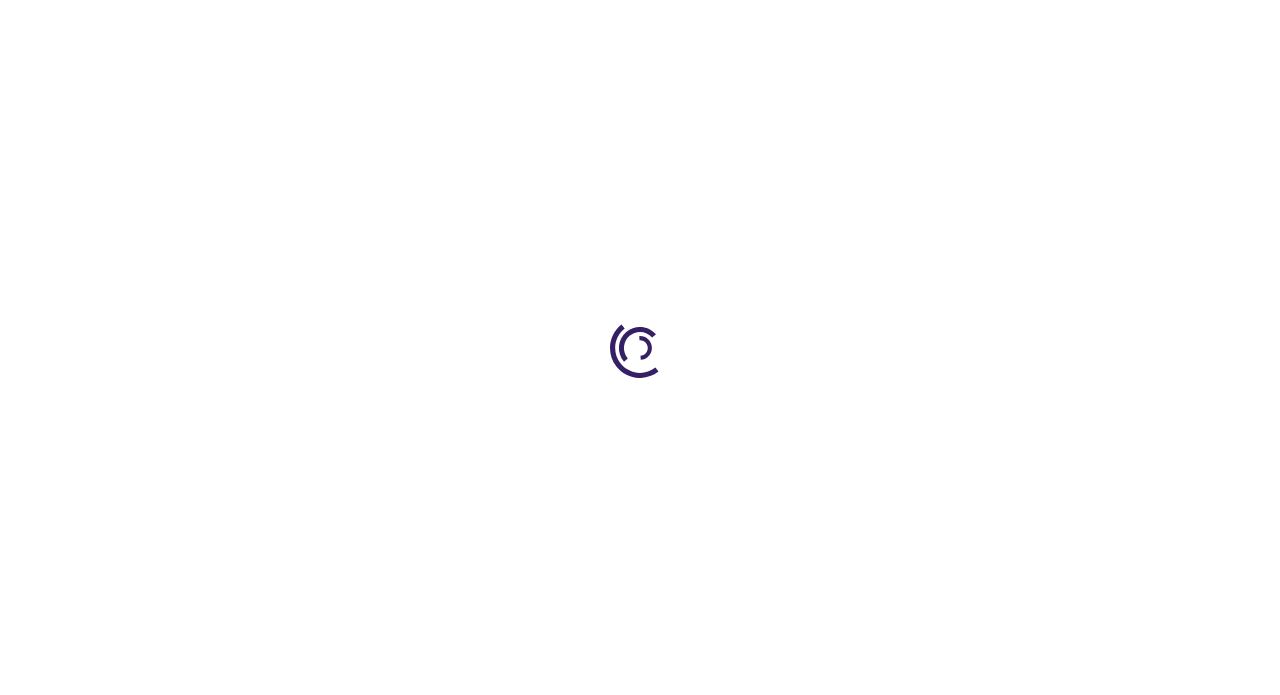 type on "0" 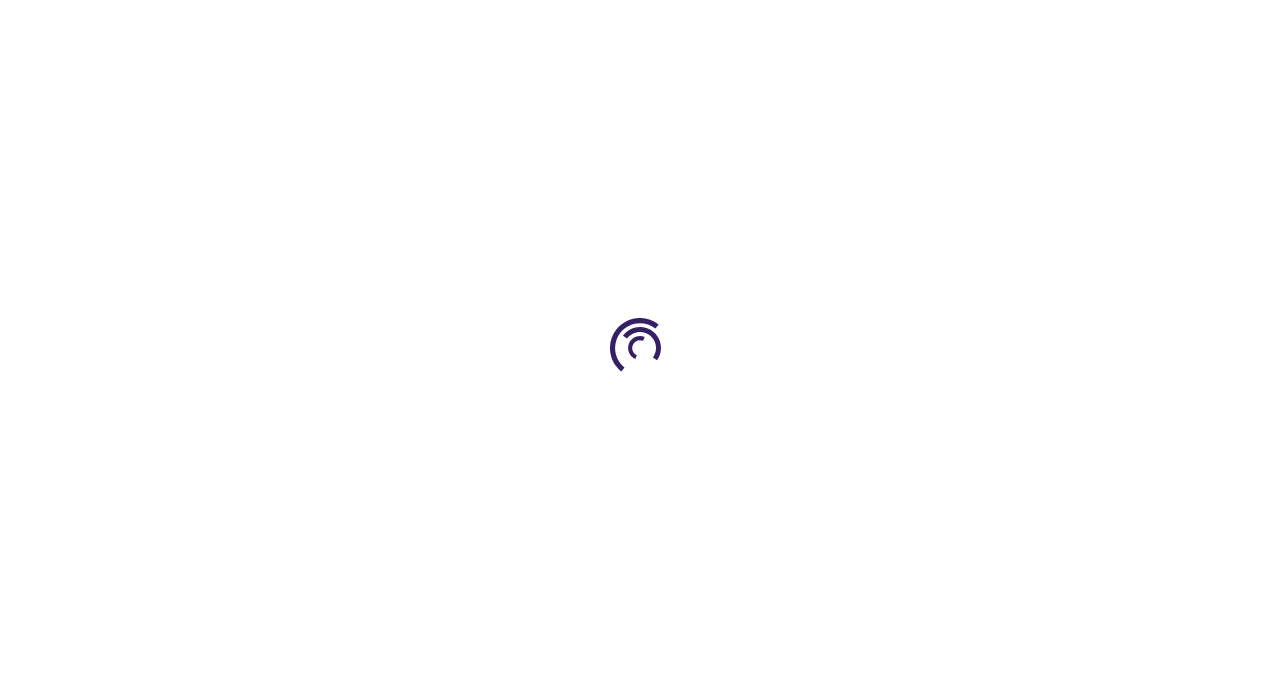 type on "0" 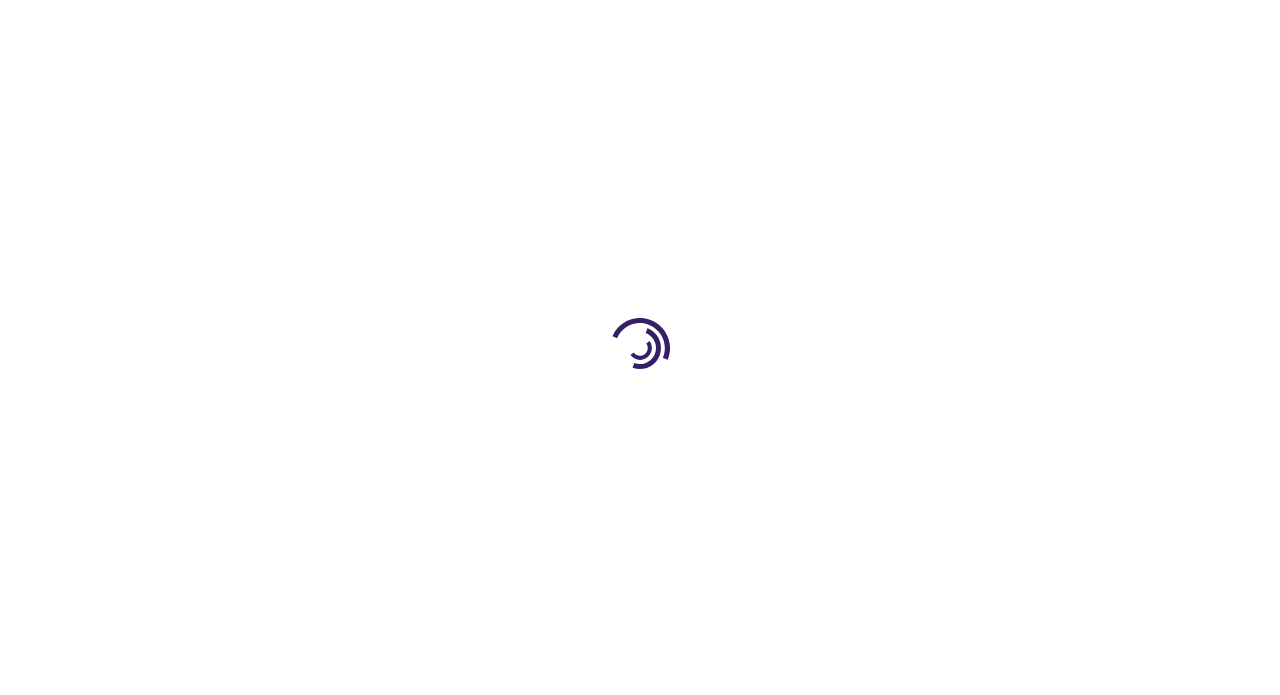 scroll, scrollTop: 0, scrollLeft: 0, axis: both 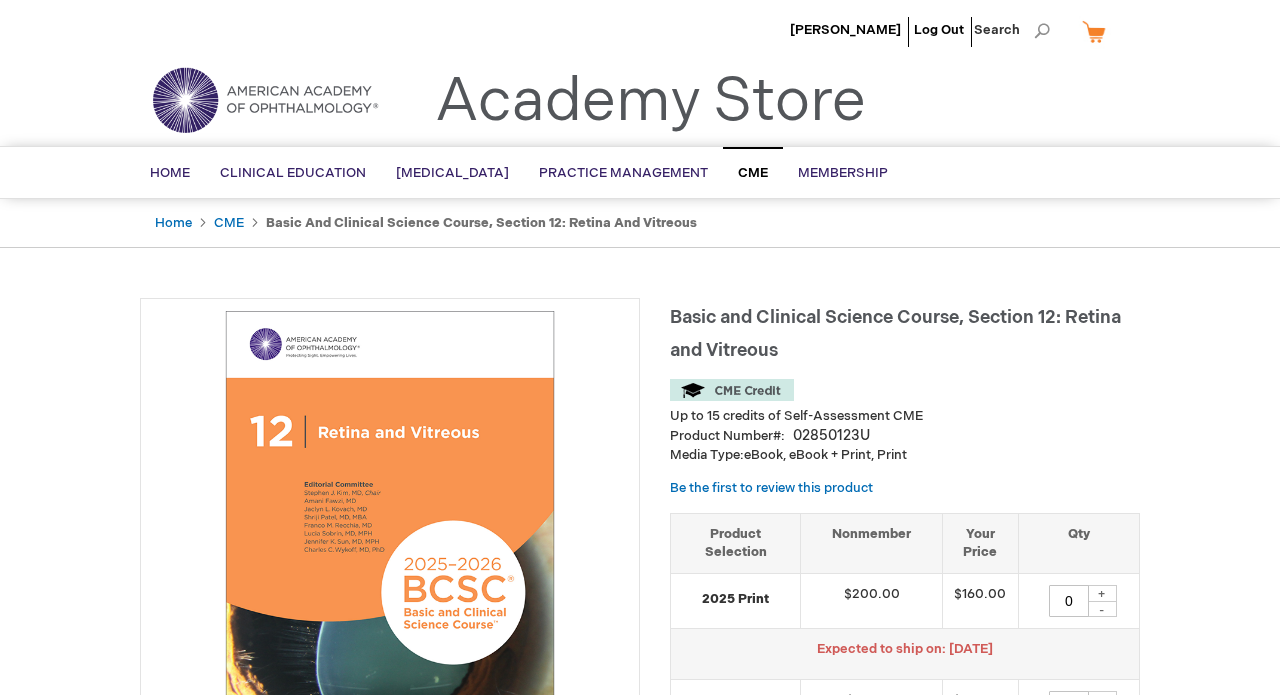 click on "Basic and Clinical Science Course, Section 12: Retina and Vitreous
Up to 15 credits of Self-Assessment CME
Product Number
02850123U
Media Type:
eBook, eBook + Print, Print
Be the first to review this product
Grouped product items
Product Selection Nonmember Your Price Qty
2025 Print
$200.00 $160.00" at bounding box center (640, 1411) 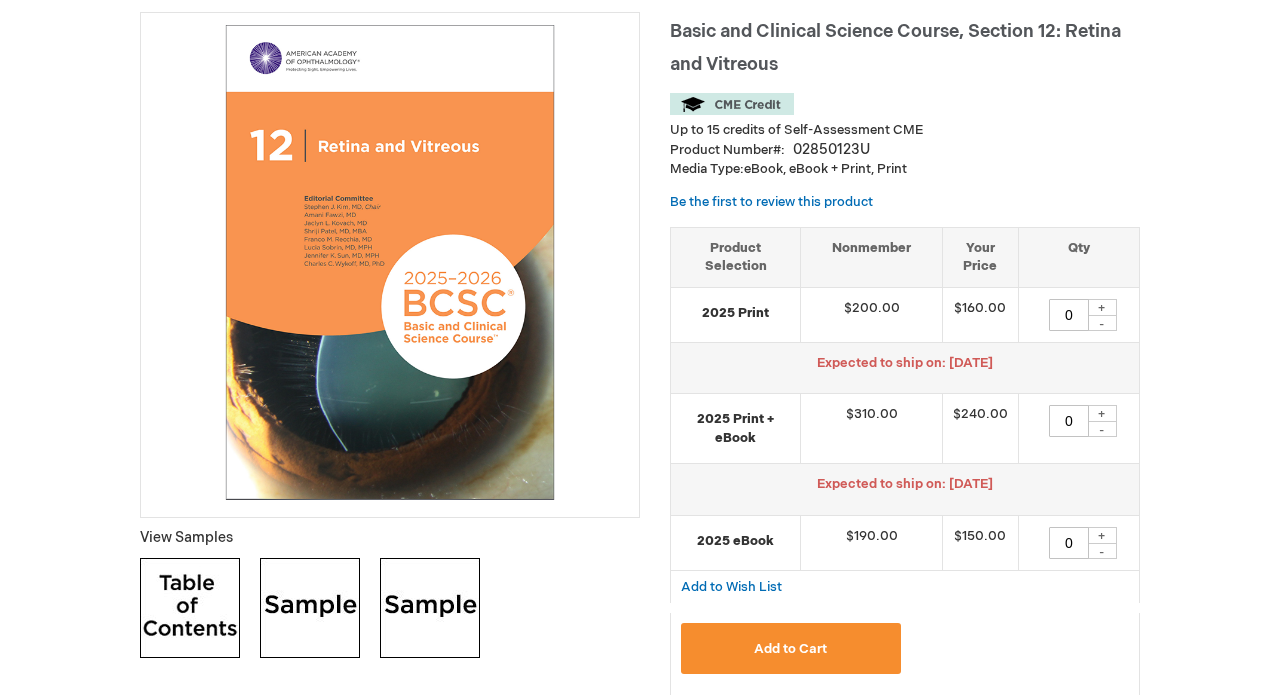 scroll, scrollTop: 289, scrollLeft: 0, axis: vertical 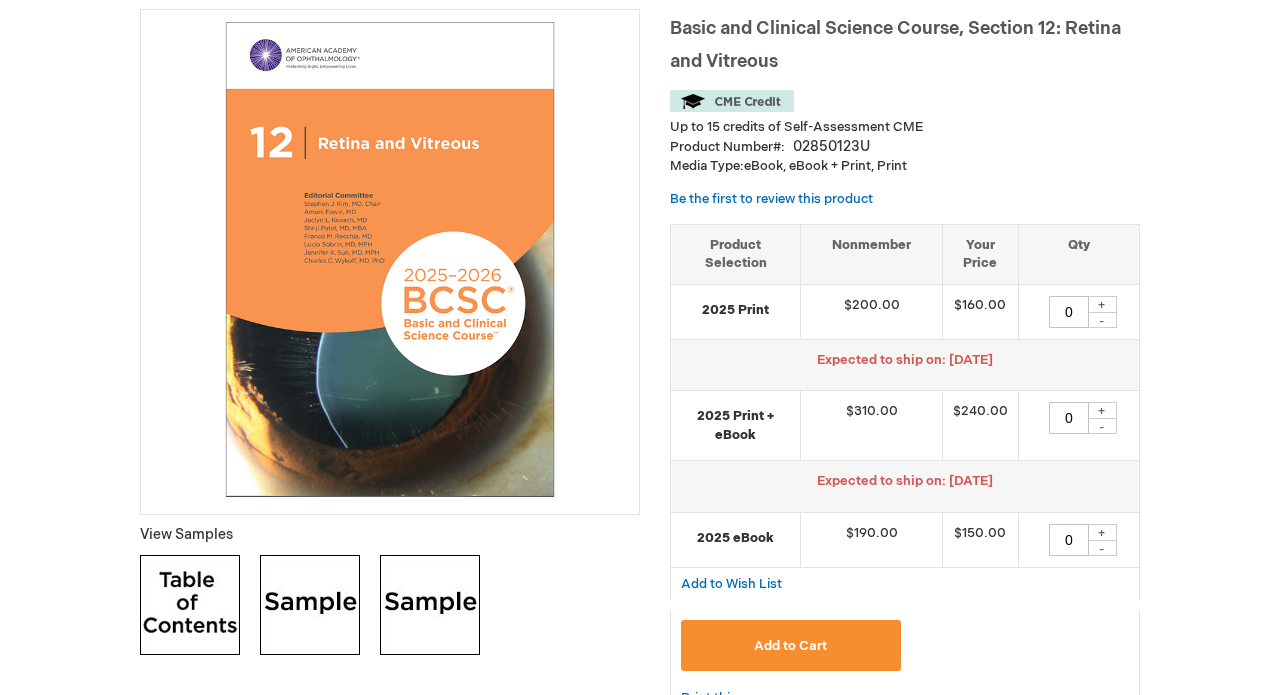 click on "+" at bounding box center (1102, 532) 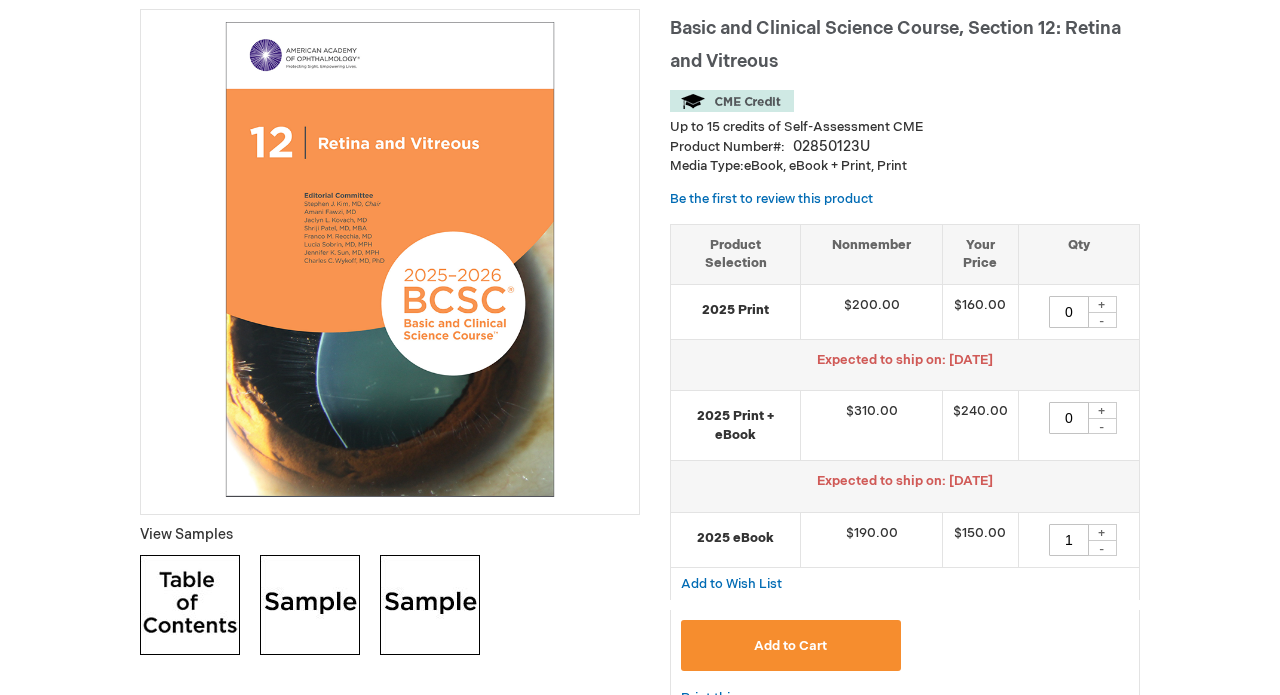 click on "Add to Cart" at bounding box center (790, 646) 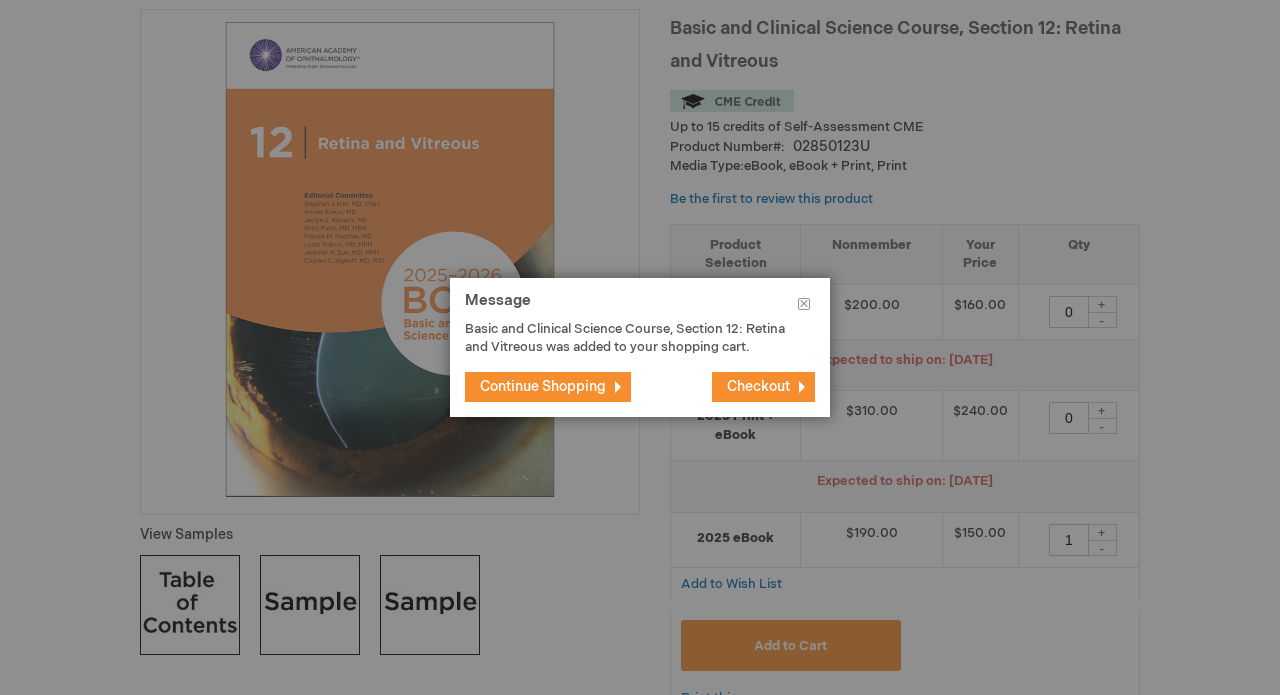 click on "Checkout" at bounding box center [758, 386] 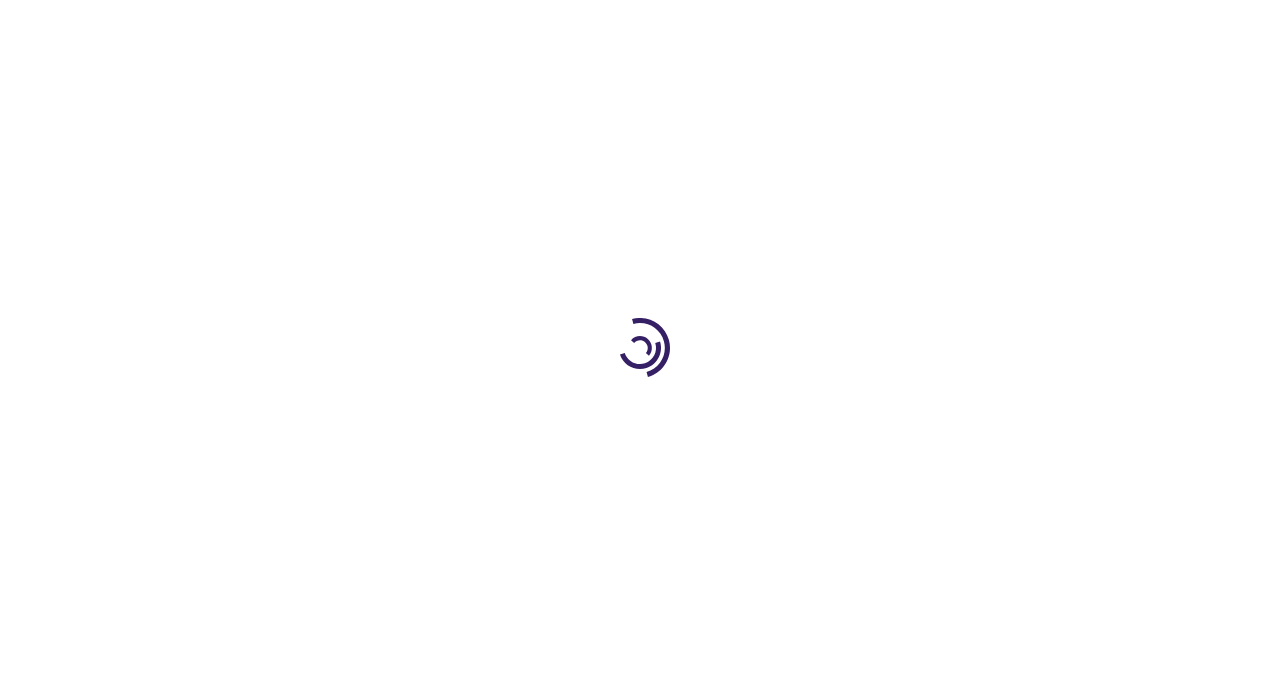 scroll, scrollTop: 0, scrollLeft: 0, axis: both 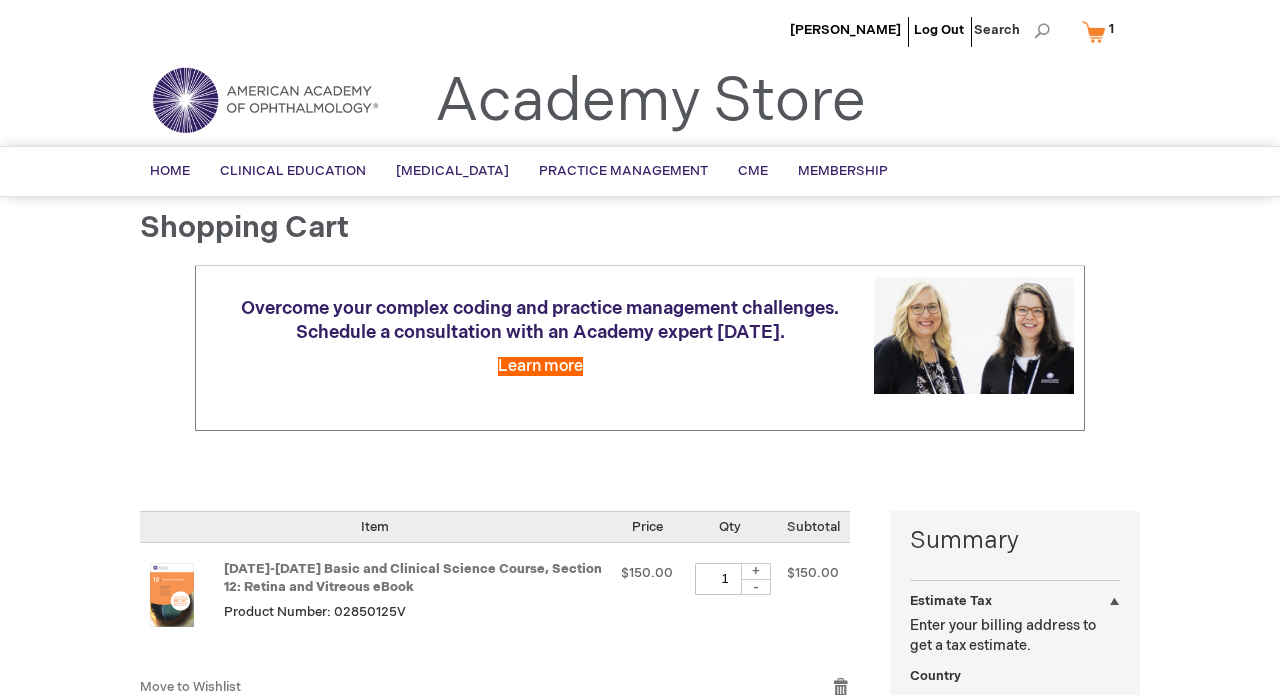 select on "US" 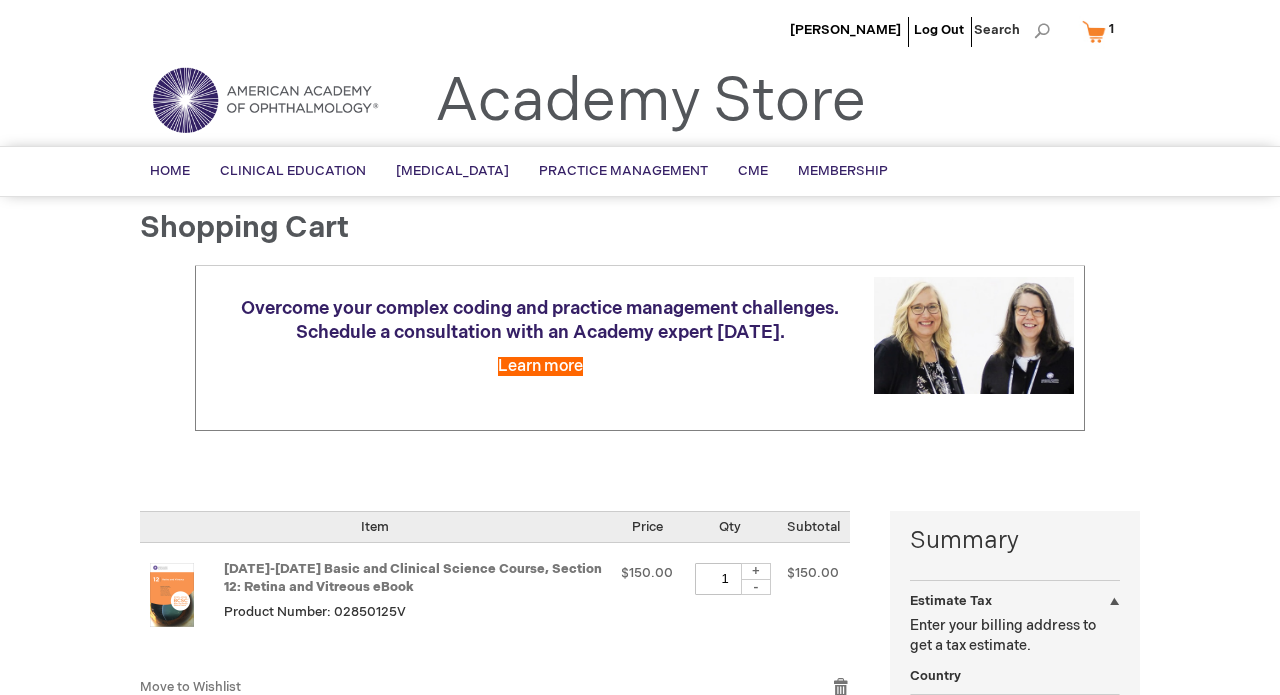 click at bounding box center (640, 441) 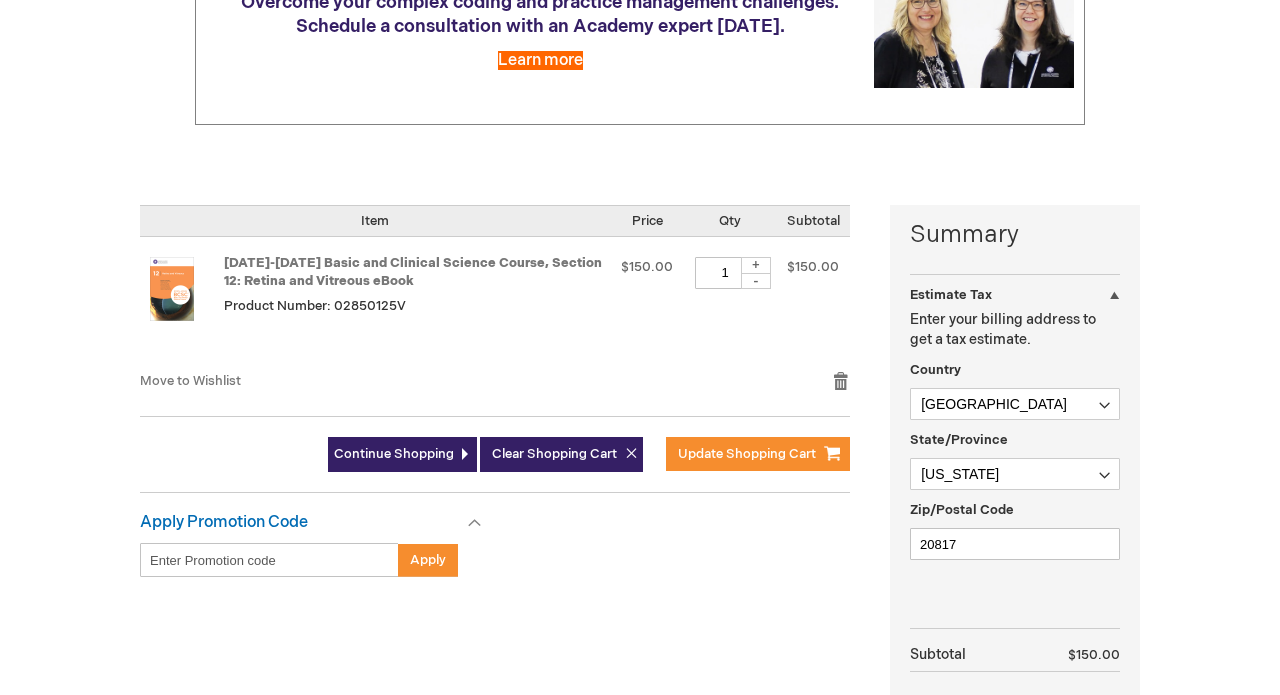 scroll, scrollTop: 313, scrollLeft: 0, axis: vertical 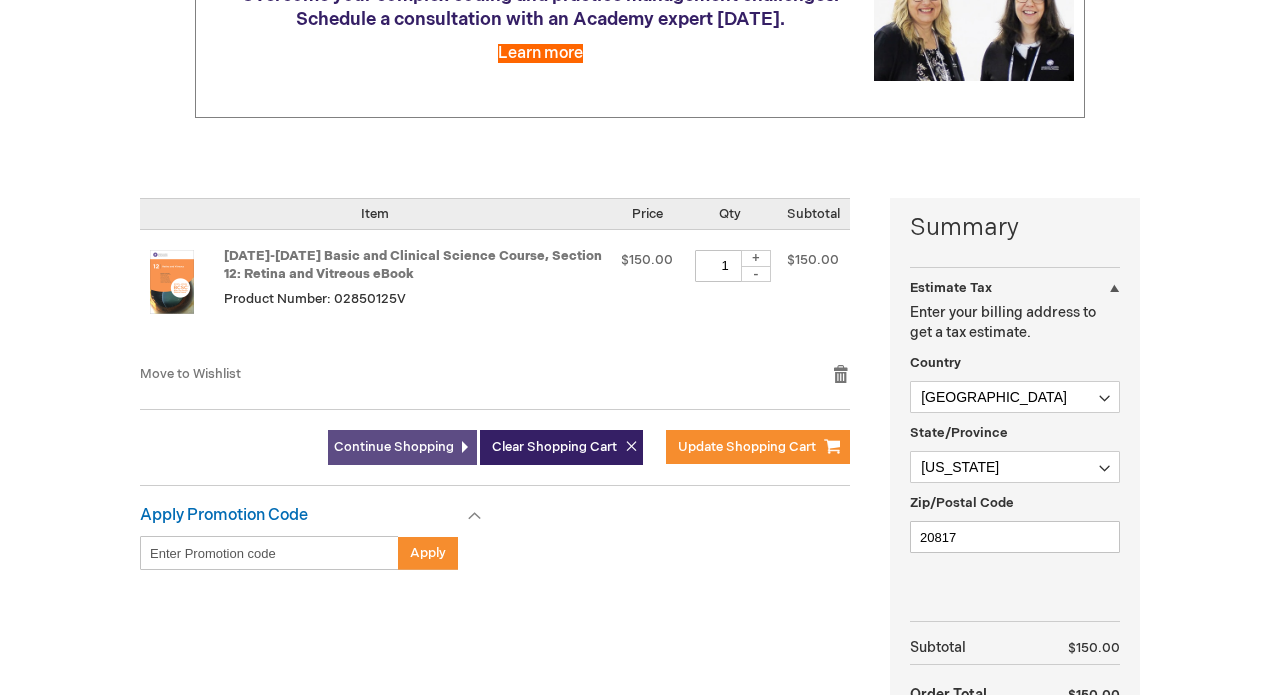click on "Continue Shopping" at bounding box center (394, 447) 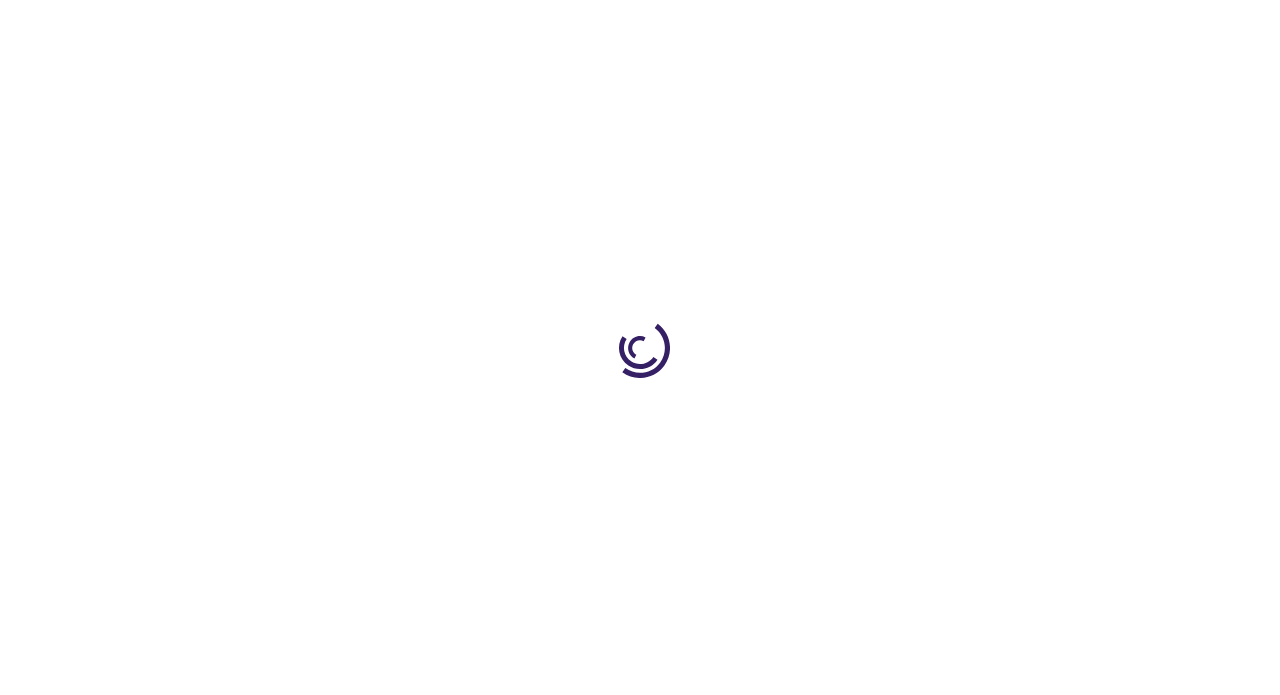 scroll, scrollTop: 0, scrollLeft: 0, axis: both 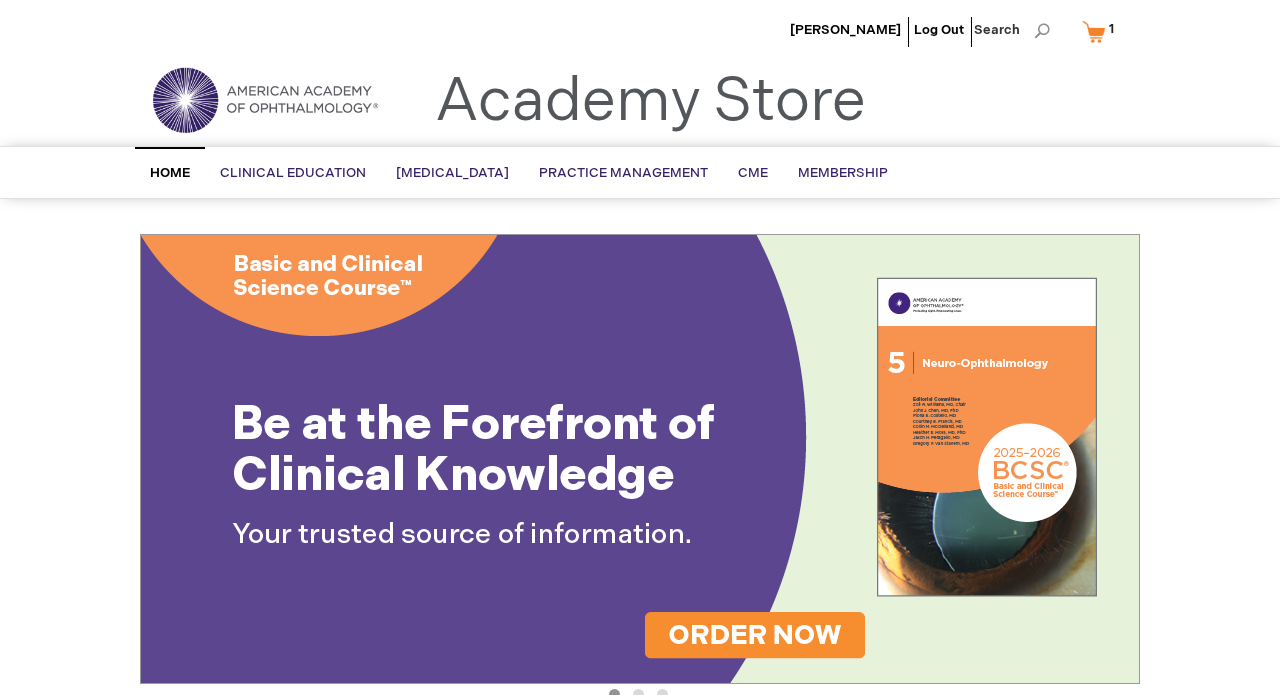 click on "Home
Clinical Education Product Line BCSC® (Basic and Clinical Science Course) Clinical Webinar Technicians & Nurses Media Type Online Print Serial Publications Webinar eBook eBook + Print Online Exam Topic Cataract/Anterior Segment Comprehensive Ophthalmology Cornea/External Disease Glaucoma Neuro-Ophthalmology/Orbit Oculoplastics/Orbit Optics Ocular Pathology/Oncology Pediatric Ophth/Strabismus Refractive Mgmt/Intervention Retina/Vitreous Uveitis Cme General Self-Assessment Patient Education Product Line Patient Education Spanish Language Media Type Booklets Brochures Online Video Topic Cataract/Anterior Segment Comprehensive Ophthalmology Cornea/External Disease Glaucoma Neuro-Ophthalmology/Orbit Oculoplastics/Orbit Pediatric Ophth/Strabismus Refractive Mgmt/Intervention Retina/Vitreous Uveitis Practice Management Topic AAOE: Business Operations & Finance AAOE: Coding & Reimbursement AAOE: Lean Practice Management Comprehensive Ophthalmology Media Type" at bounding box center (640, 172) 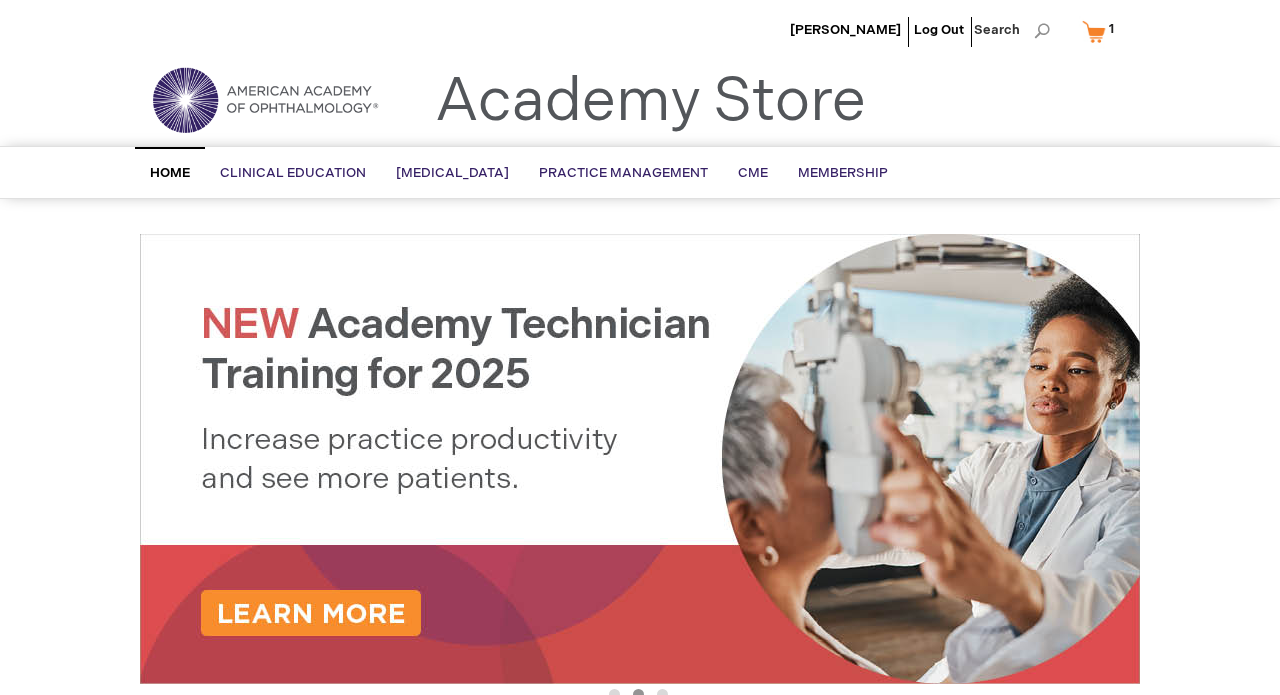 click on "My Cart
1
1
items" at bounding box center (1102, 31) 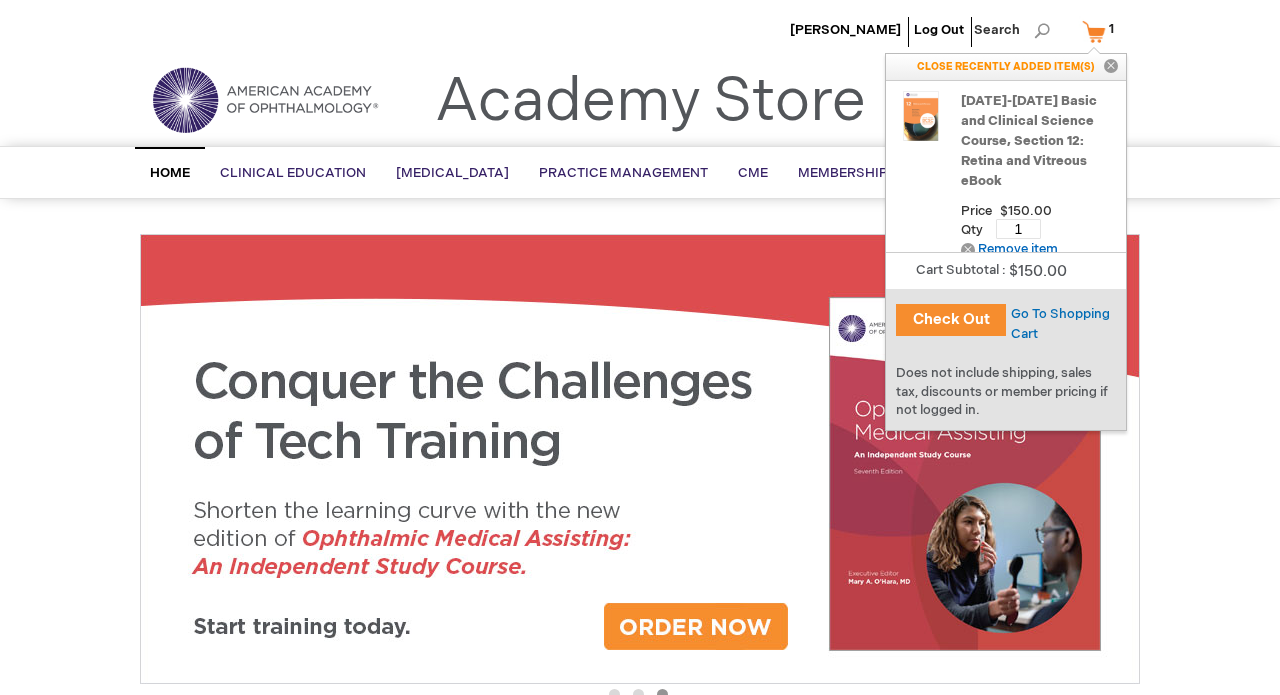 click on "Check Out" at bounding box center (951, 320) 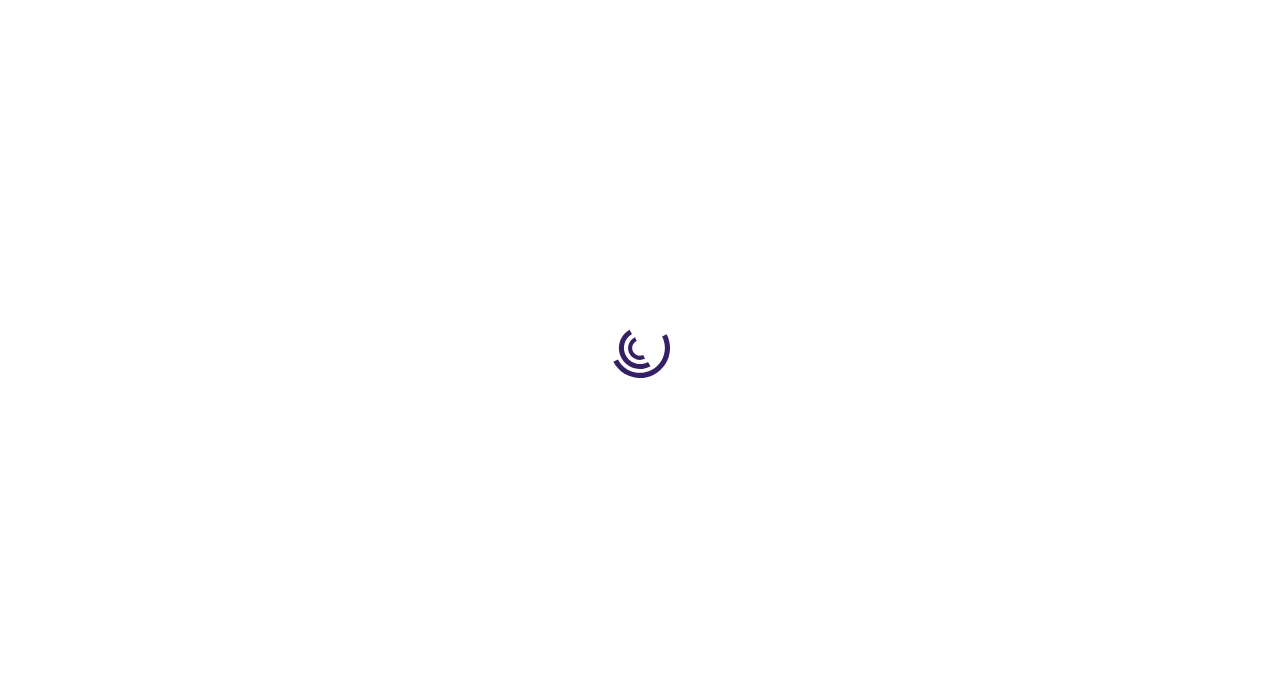 scroll, scrollTop: 0, scrollLeft: 0, axis: both 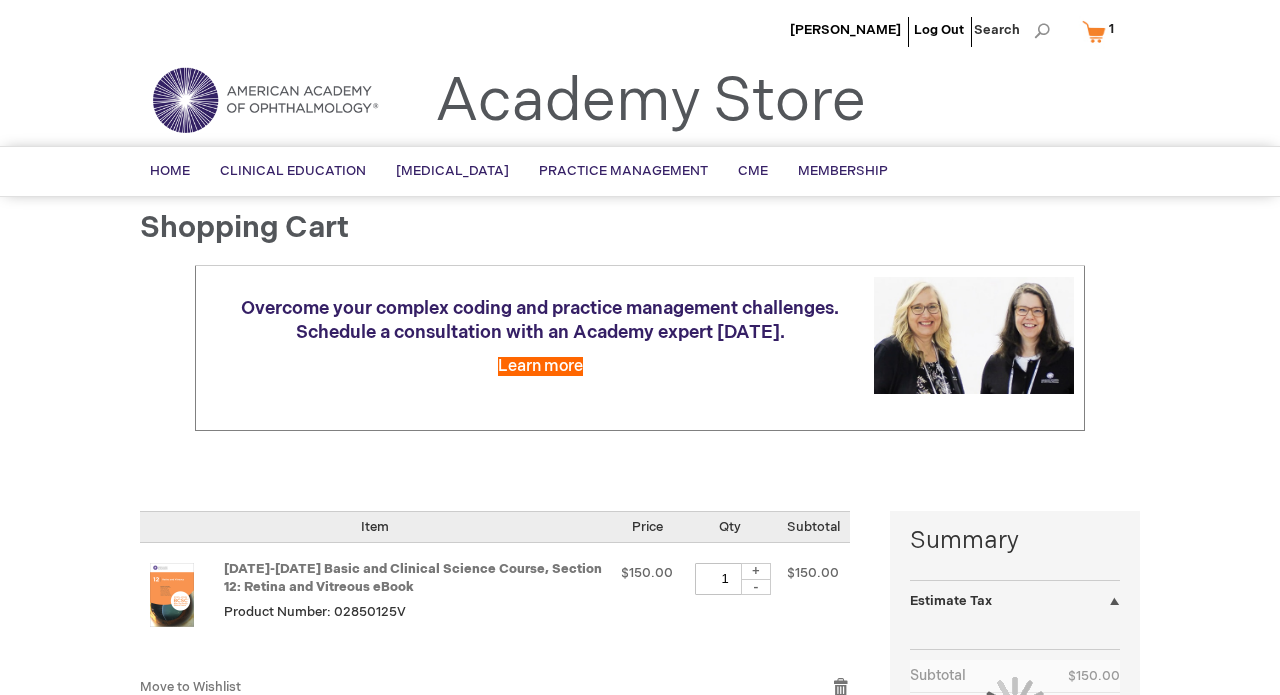 select on "US" 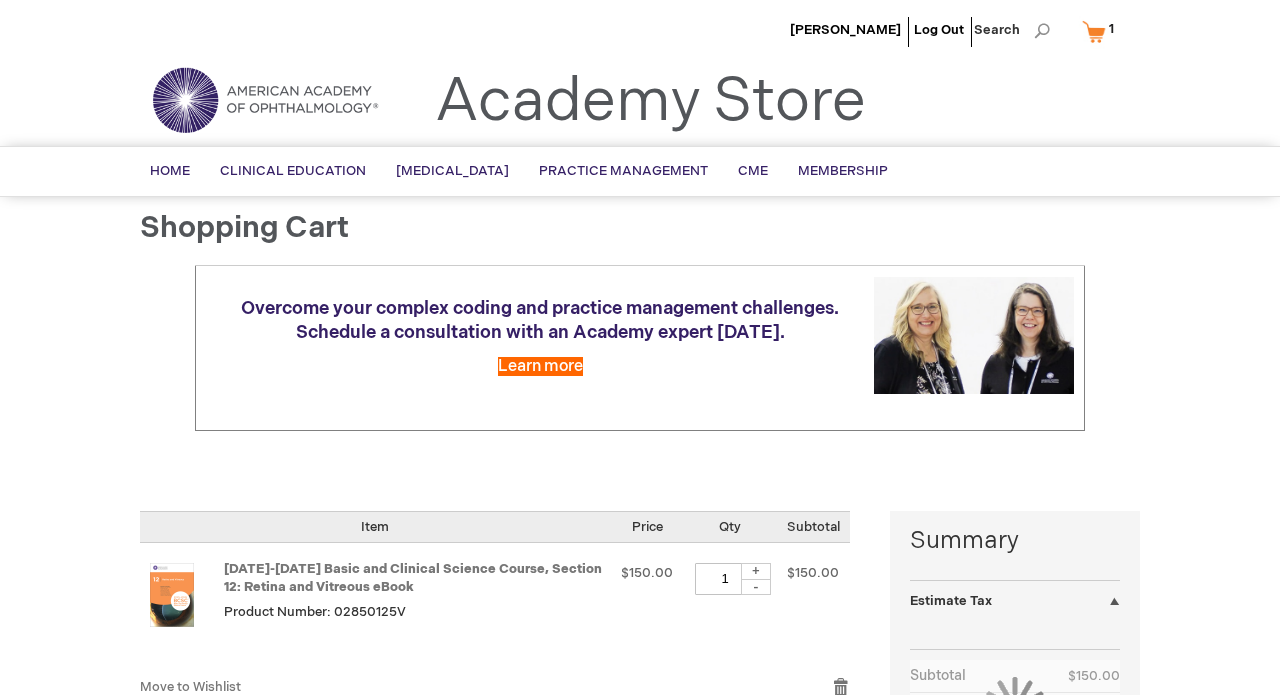 select on "31" 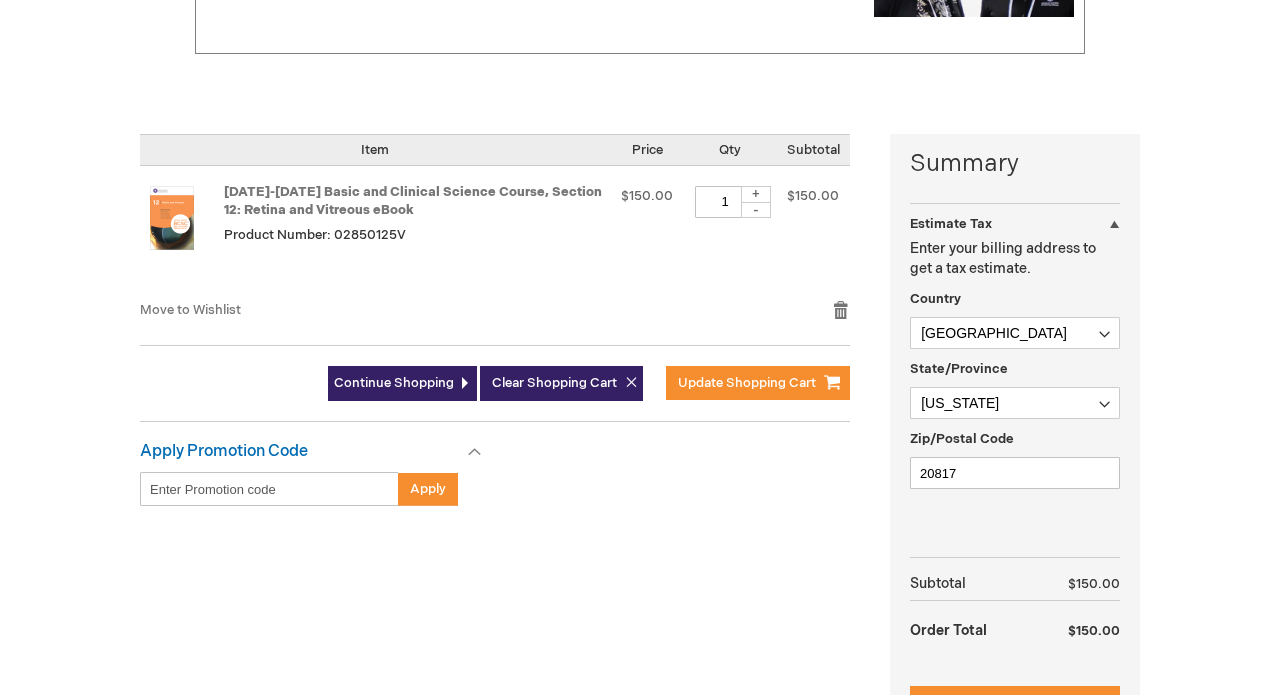 scroll, scrollTop: 417, scrollLeft: 0, axis: vertical 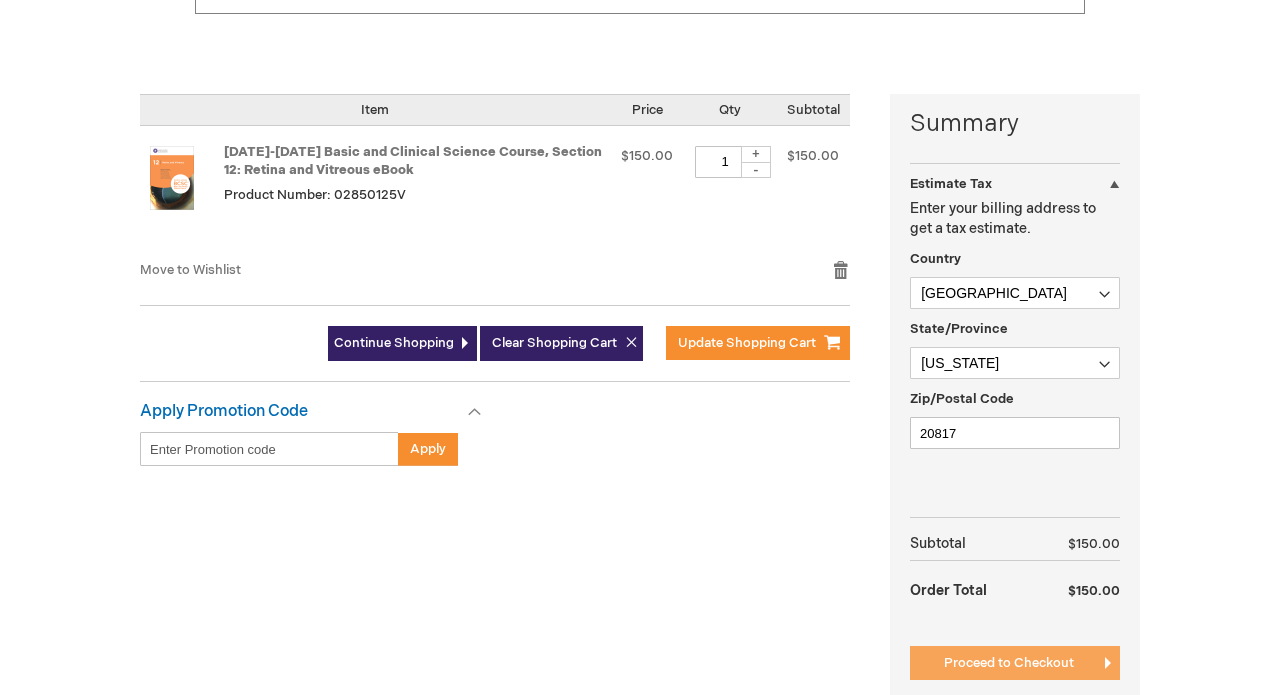 click on "Proceed to Checkout" at bounding box center (1009, 663) 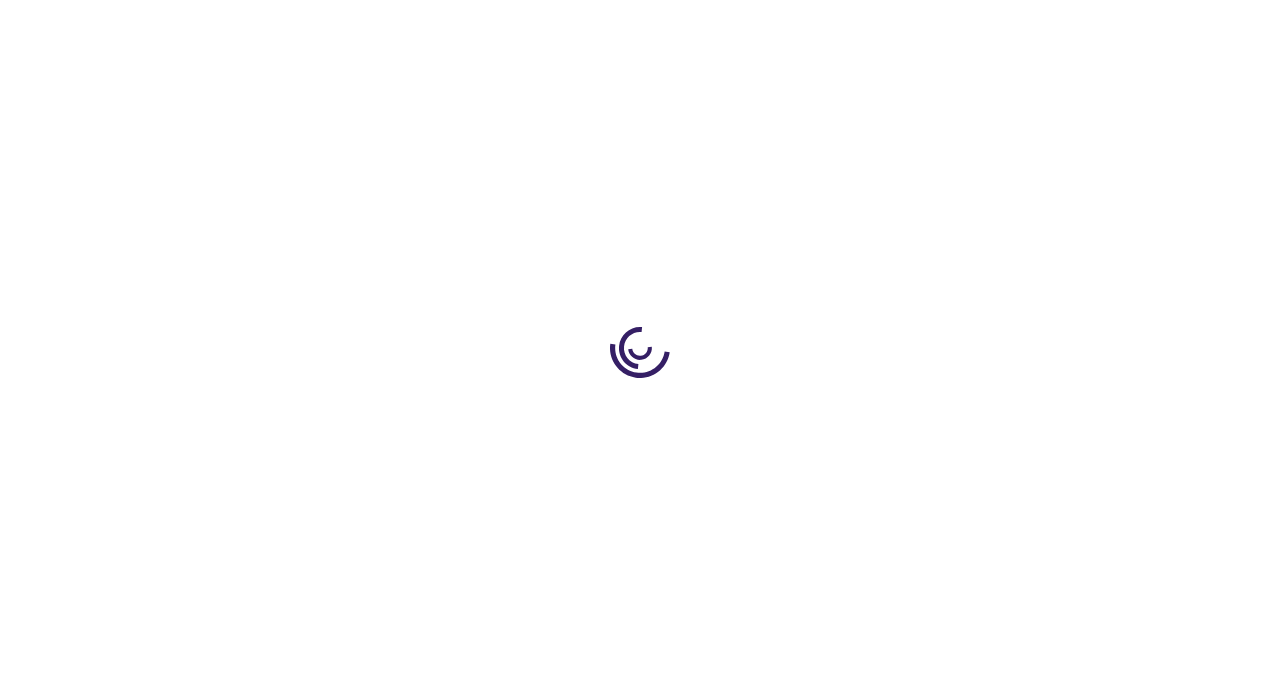 scroll, scrollTop: 0, scrollLeft: 0, axis: both 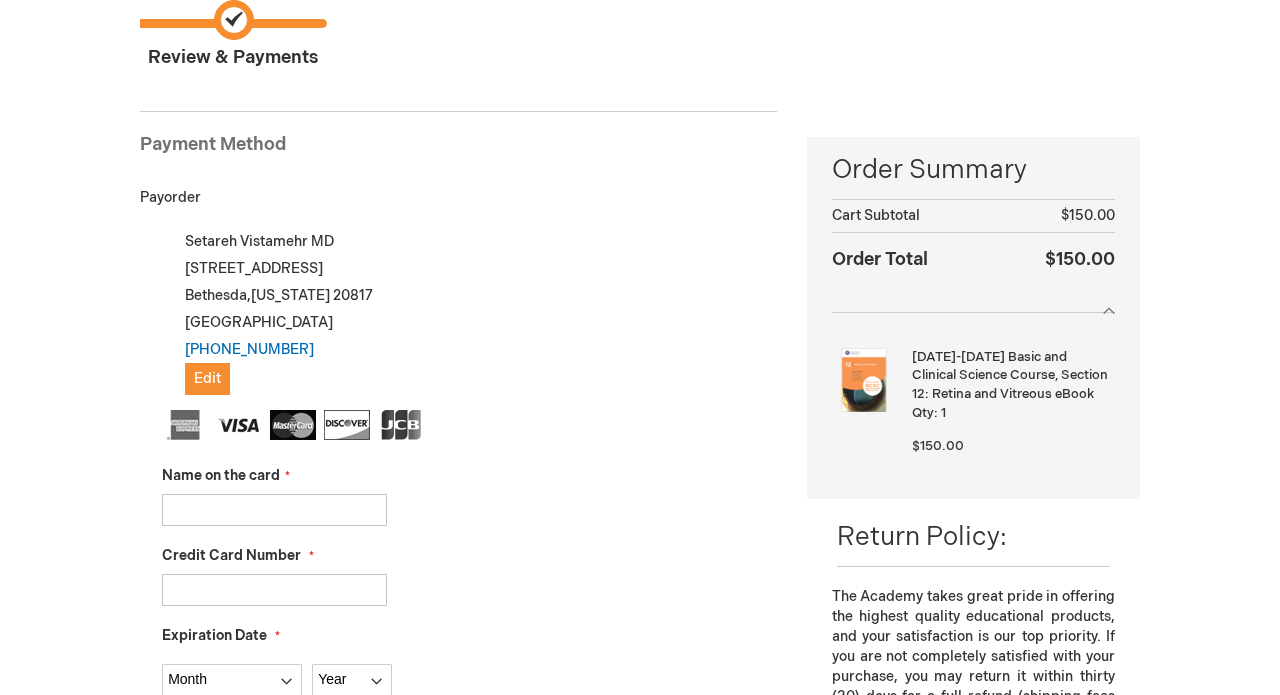 click on "Setareh
Vistamehr   MD
6511 Lone oak drive
Bethesda ,  Maryland   20817
United States
(301) 570-2020
Edit" at bounding box center (469, 311) 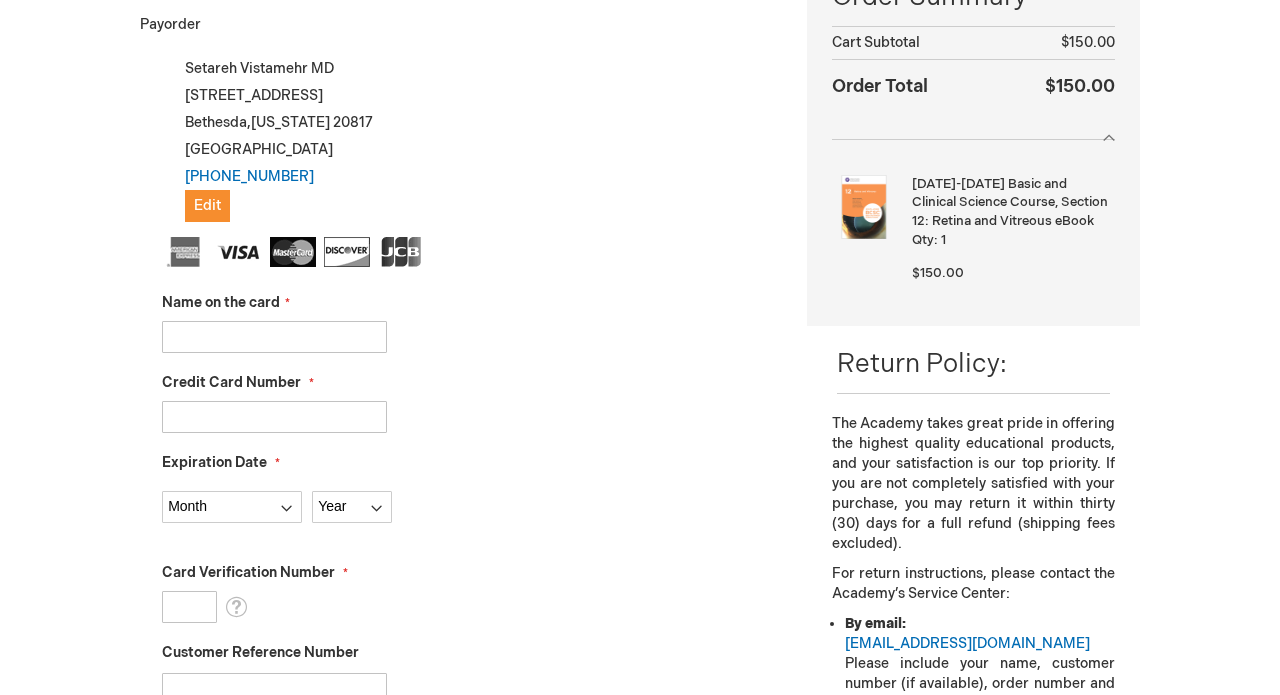 scroll, scrollTop: 353, scrollLeft: 0, axis: vertical 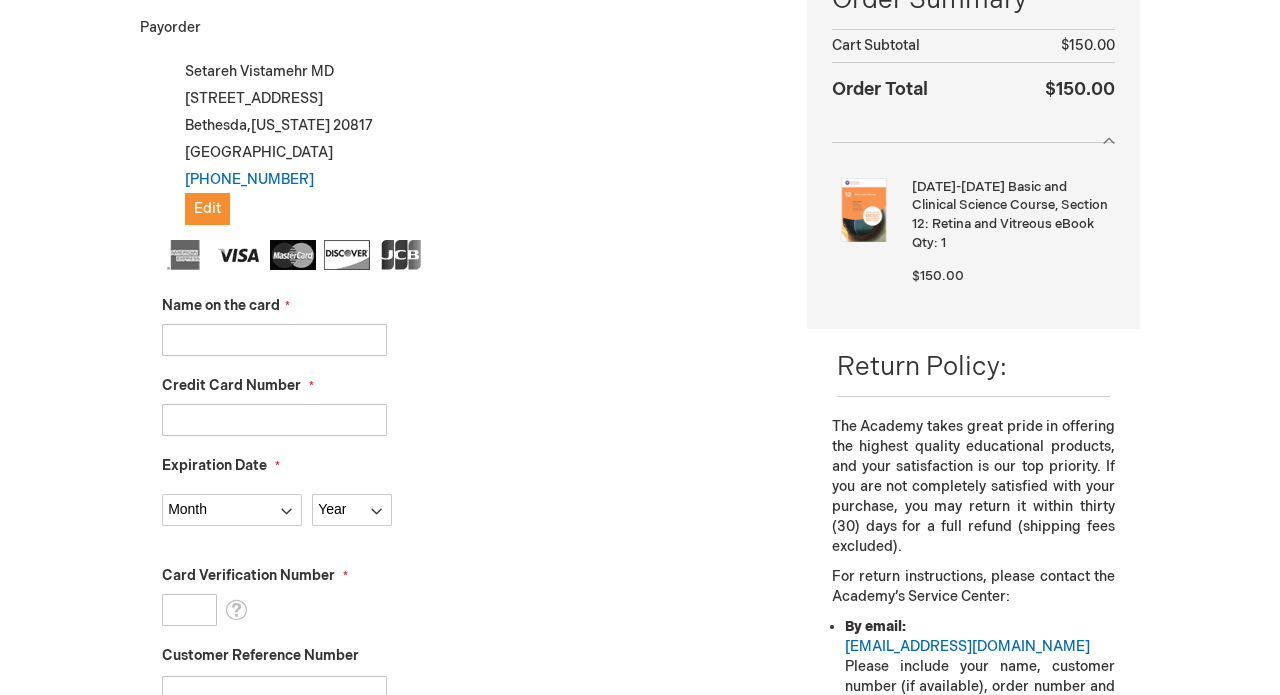 click on "Name on the card" at bounding box center [274, 340] 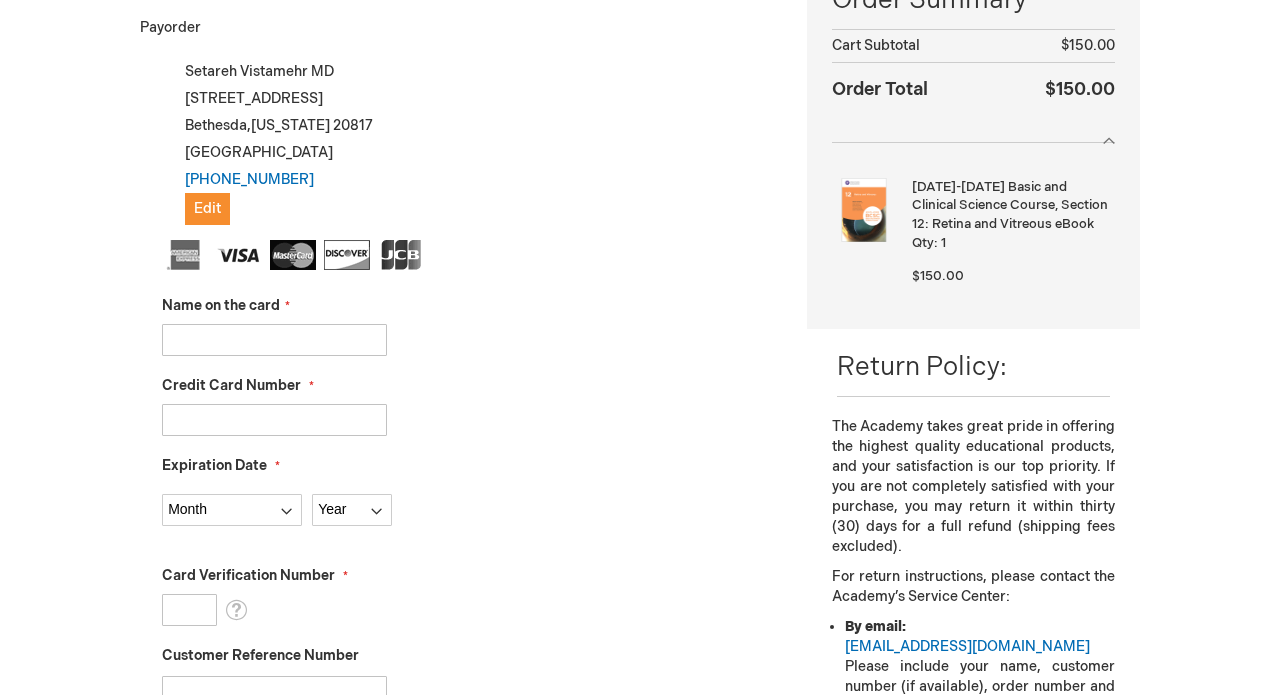 type on "setareh Vistamehr" 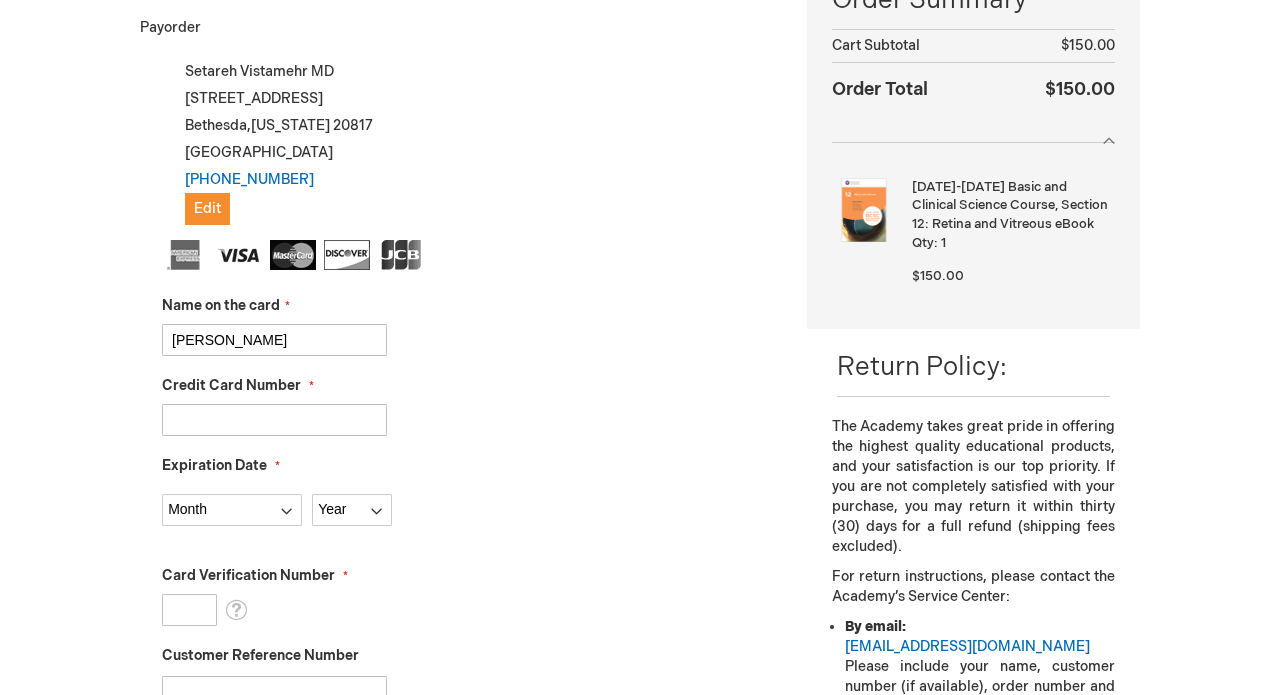 type on "4246315214451963" 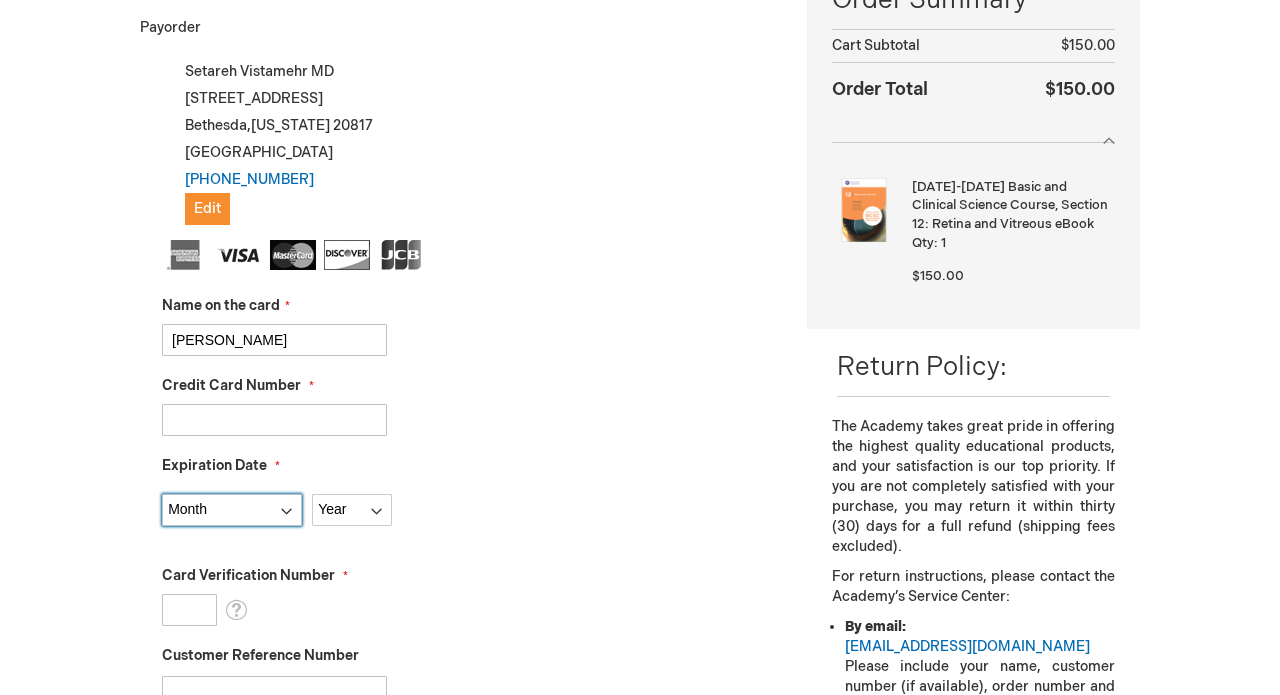select on "12" 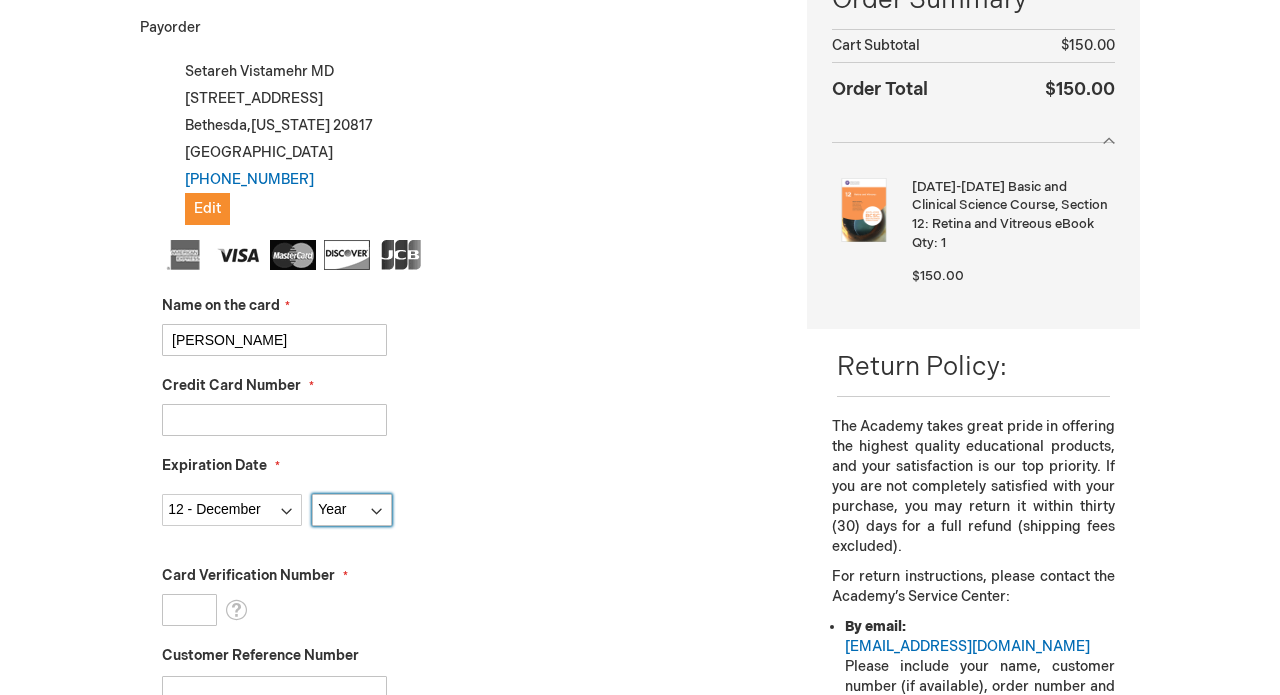 select on "2028" 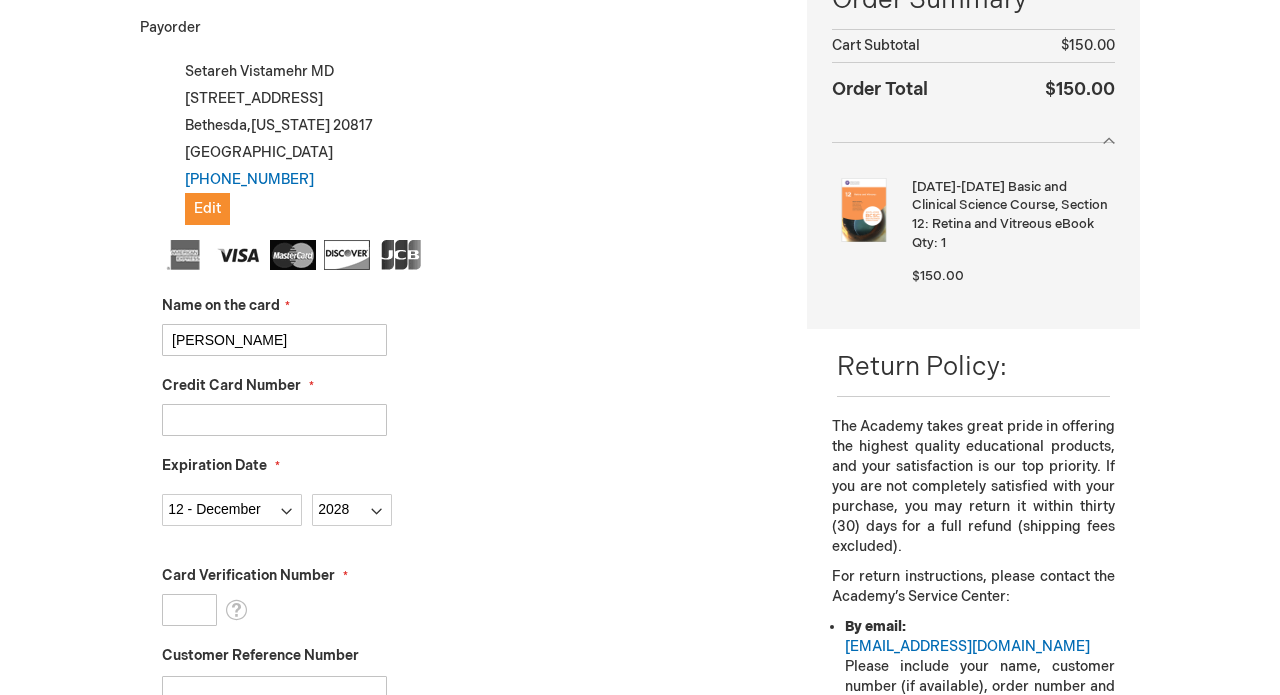 type on "741" 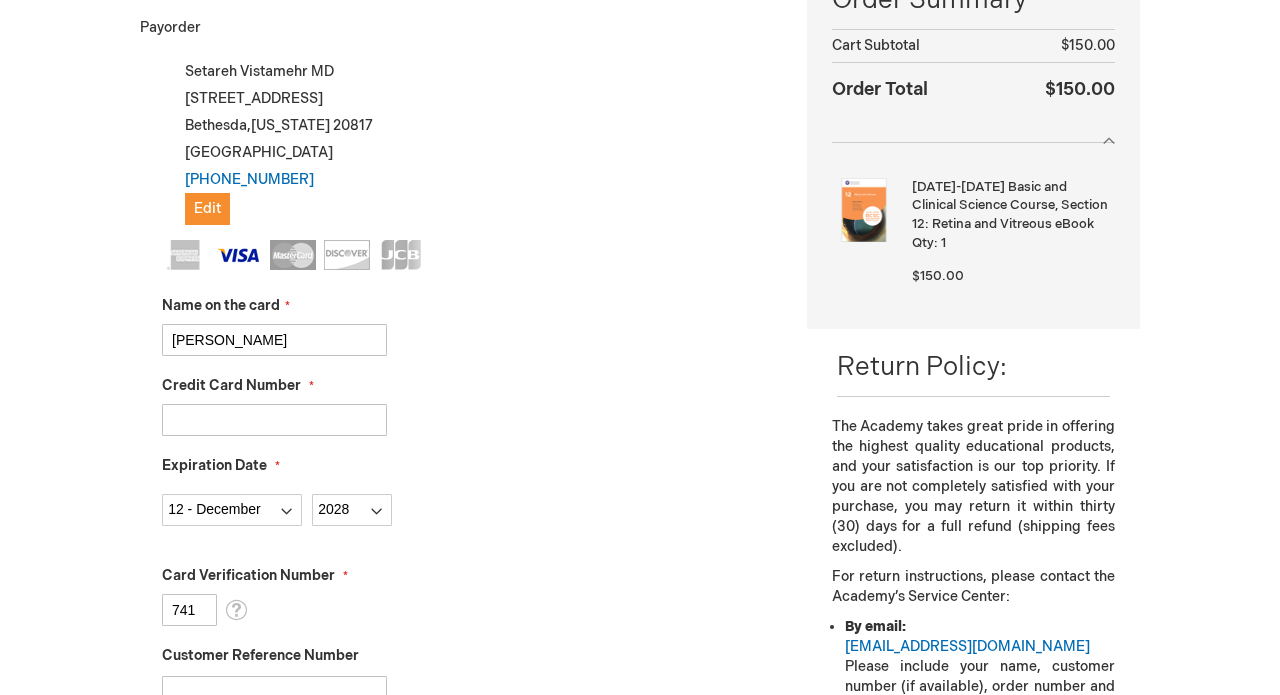 scroll, scrollTop: 826, scrollLeft: 0, axis: vertical 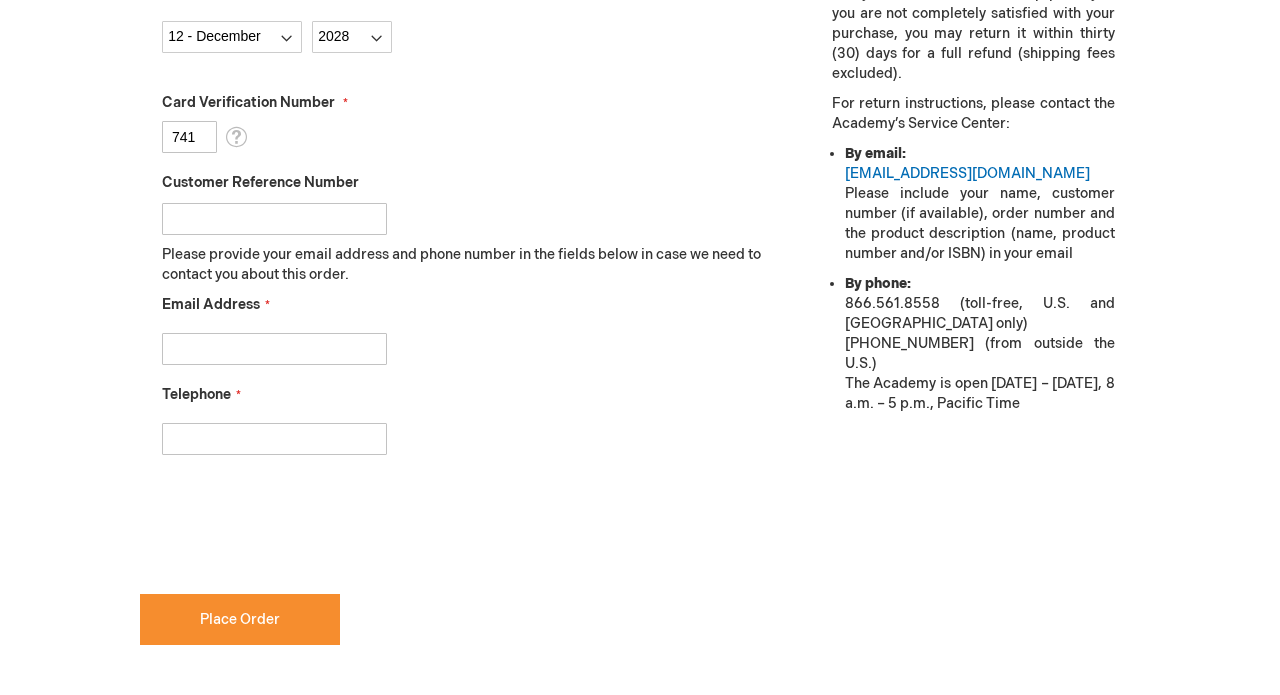 type on "Setarehvista@yahoo.com" 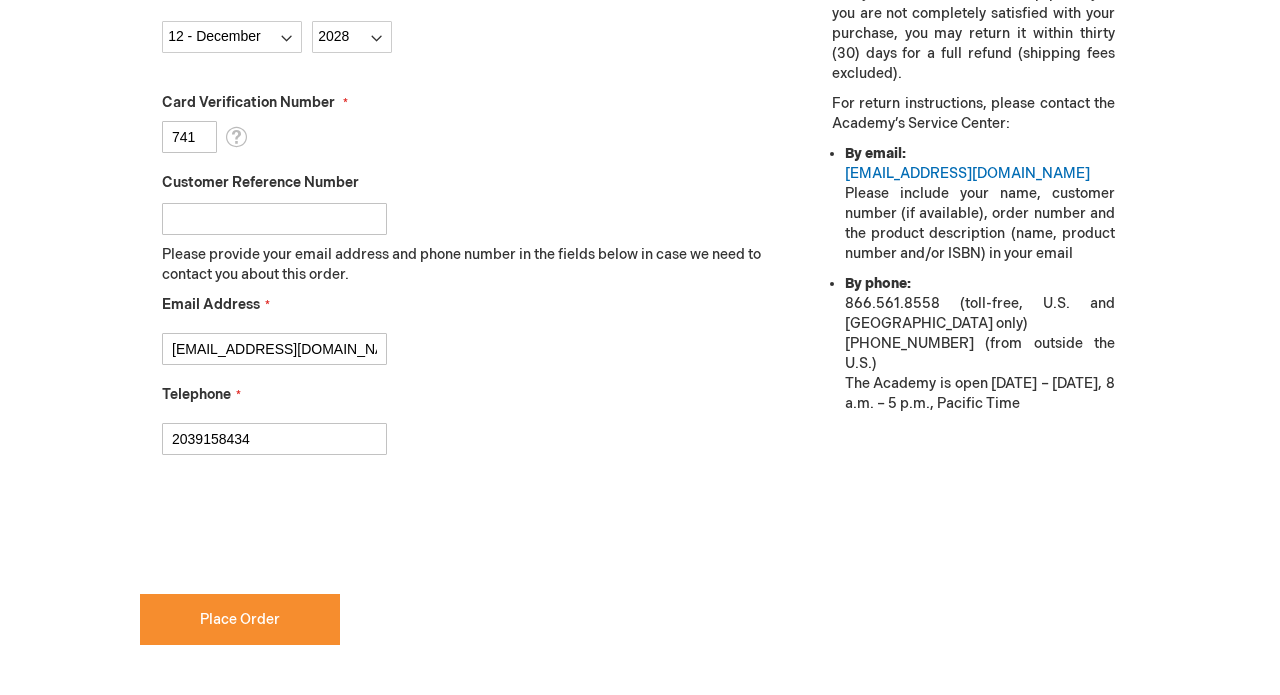 type on "2039158434" 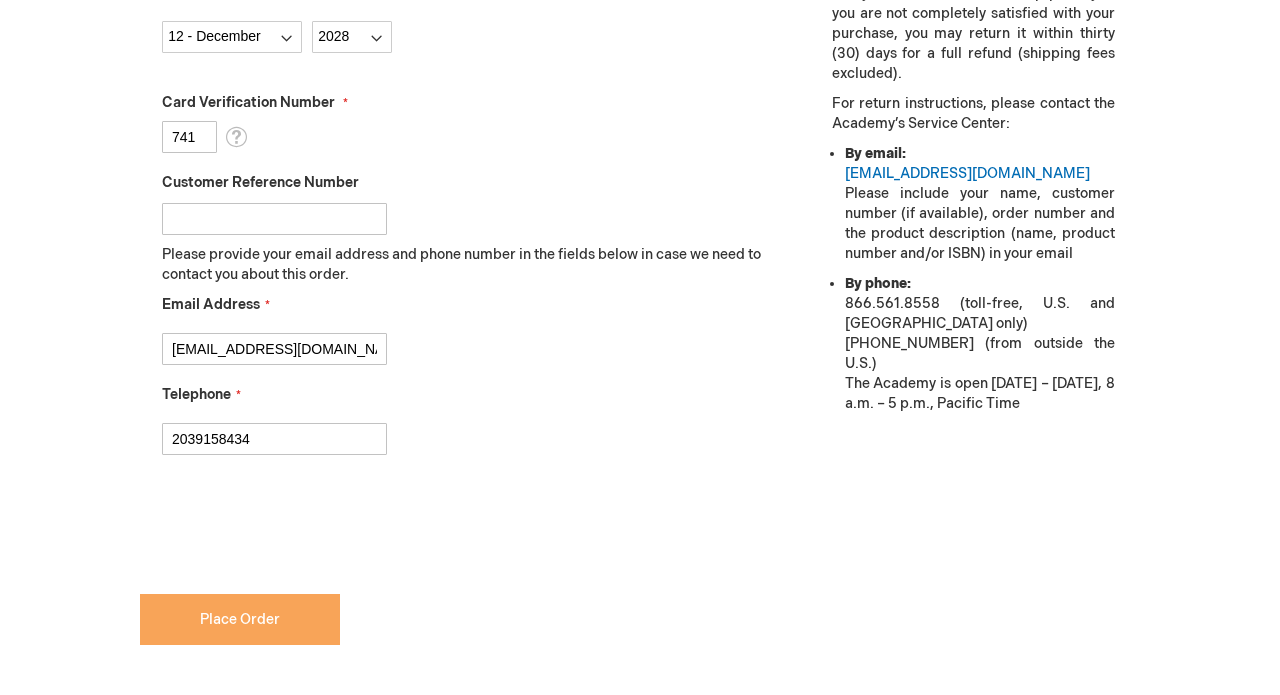 checkbox on "true" 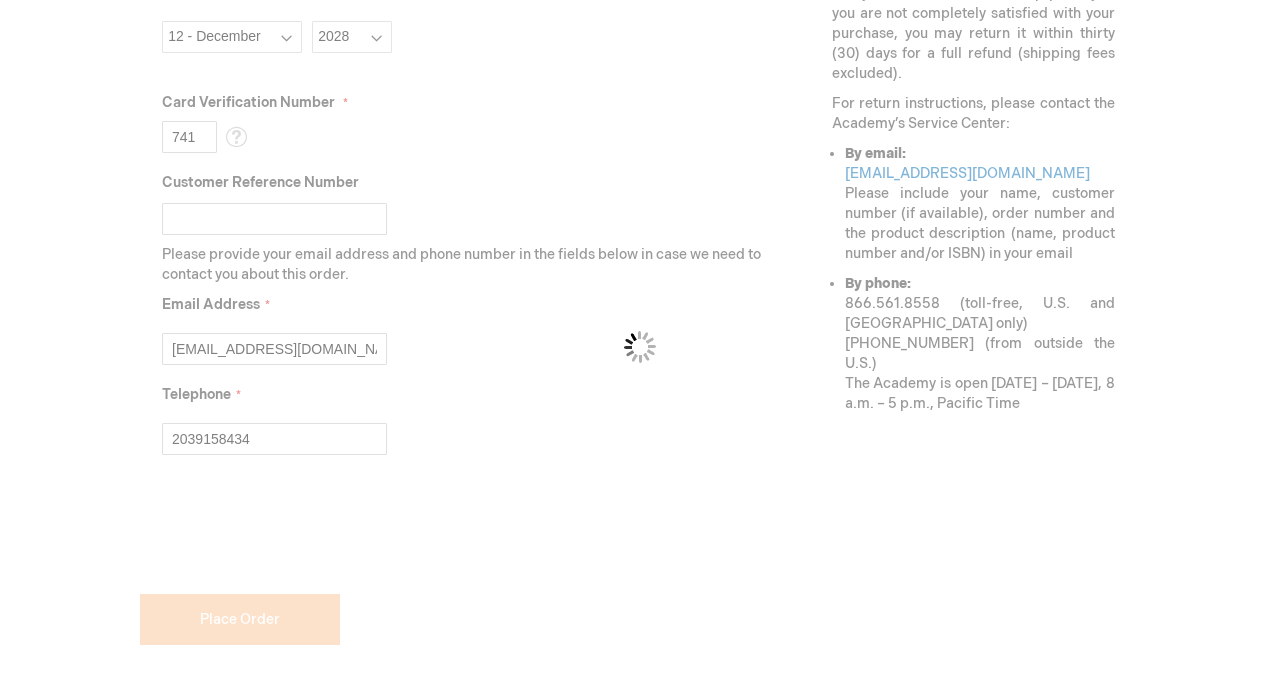 click on "Please wait..." at bounding box center [640, 347] 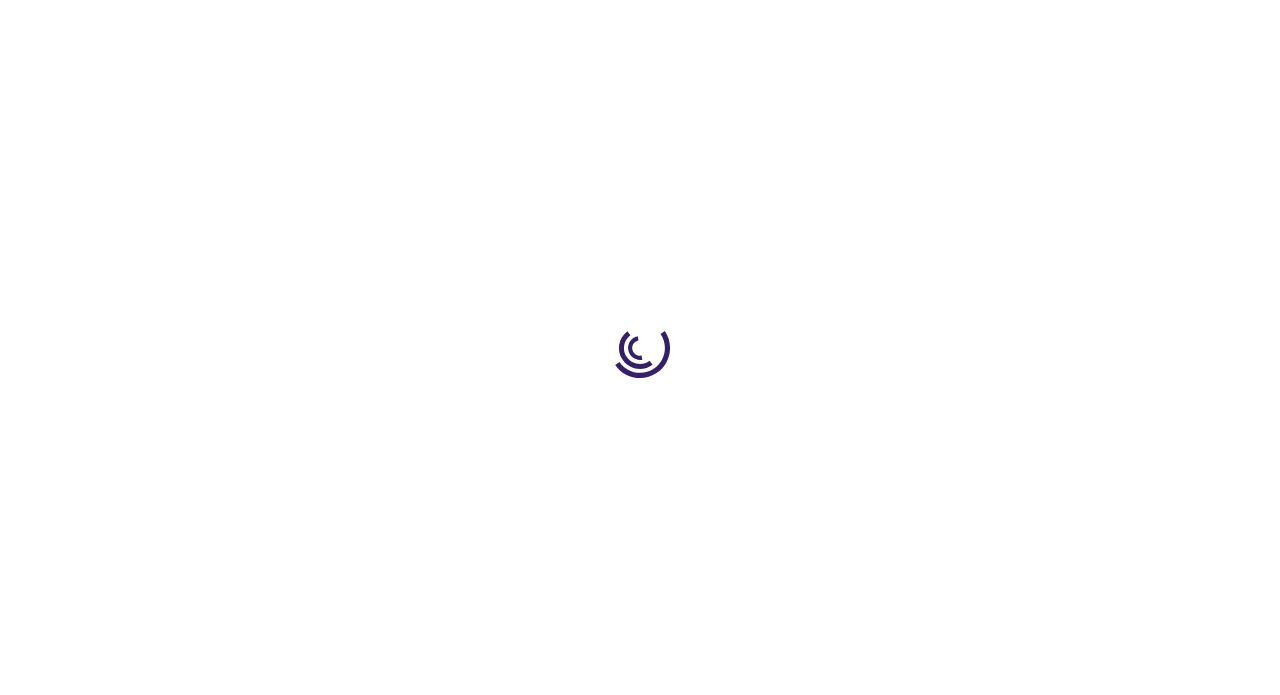 scroll, scrollTop: 0, scrollLeft: 0, axis: both 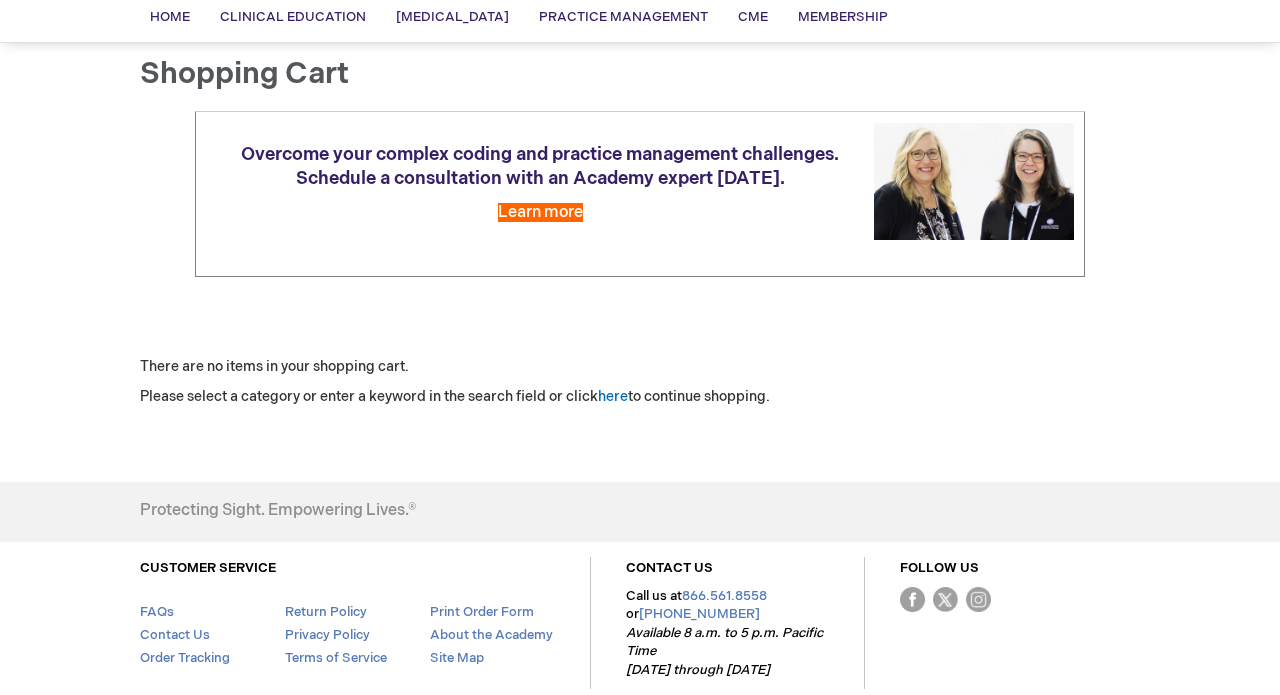 click on "Shopping Cart" at bounding box center [640, 74] 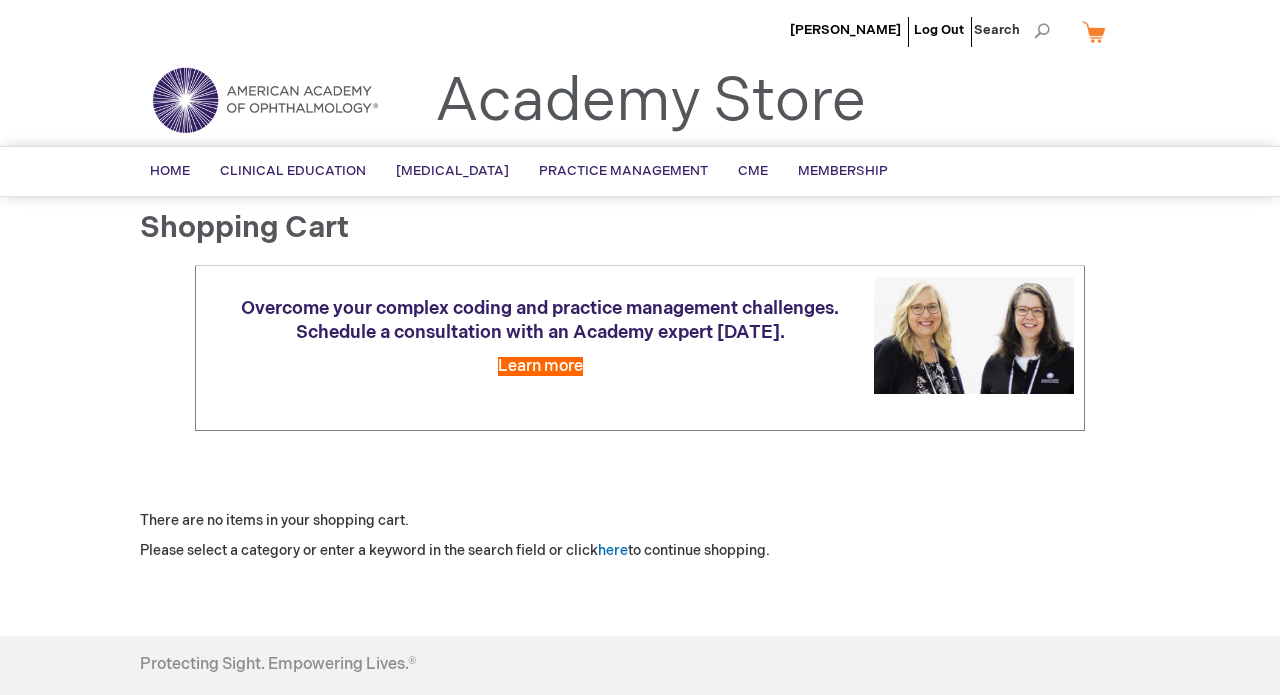 scroll, scrollTop: 0, scrollLeft: 0, axis: both 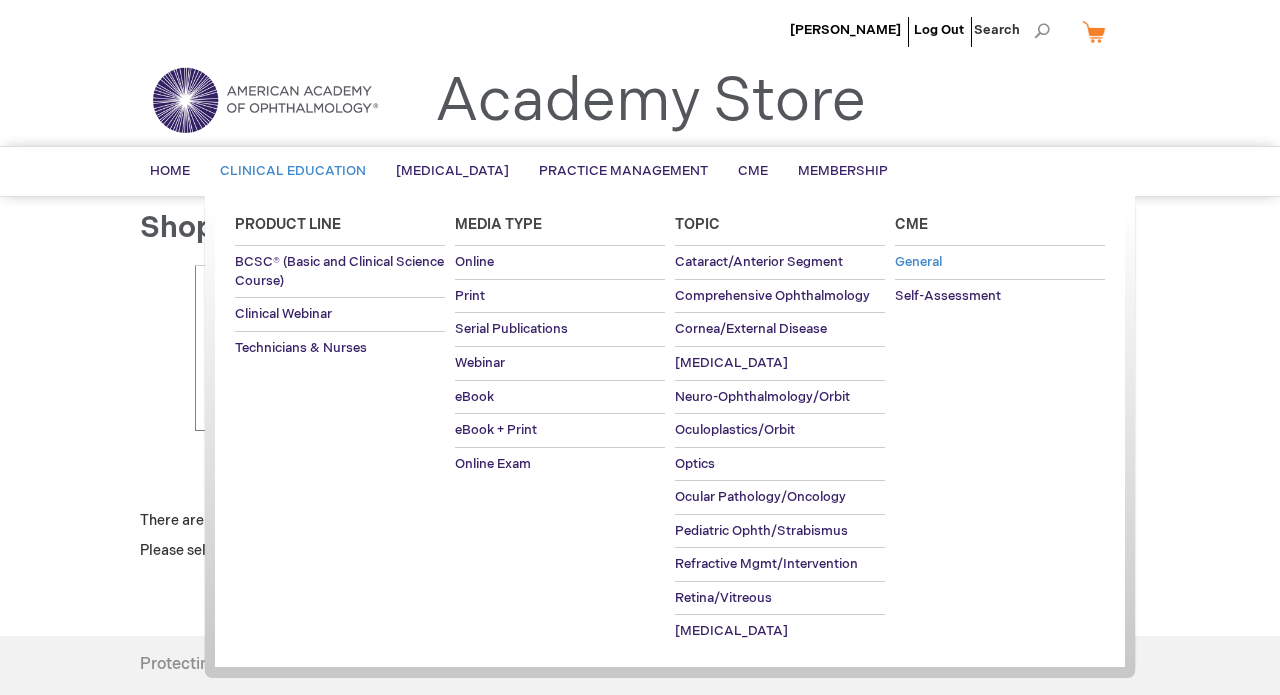 click on "General" at bounding box center [1000, 262] 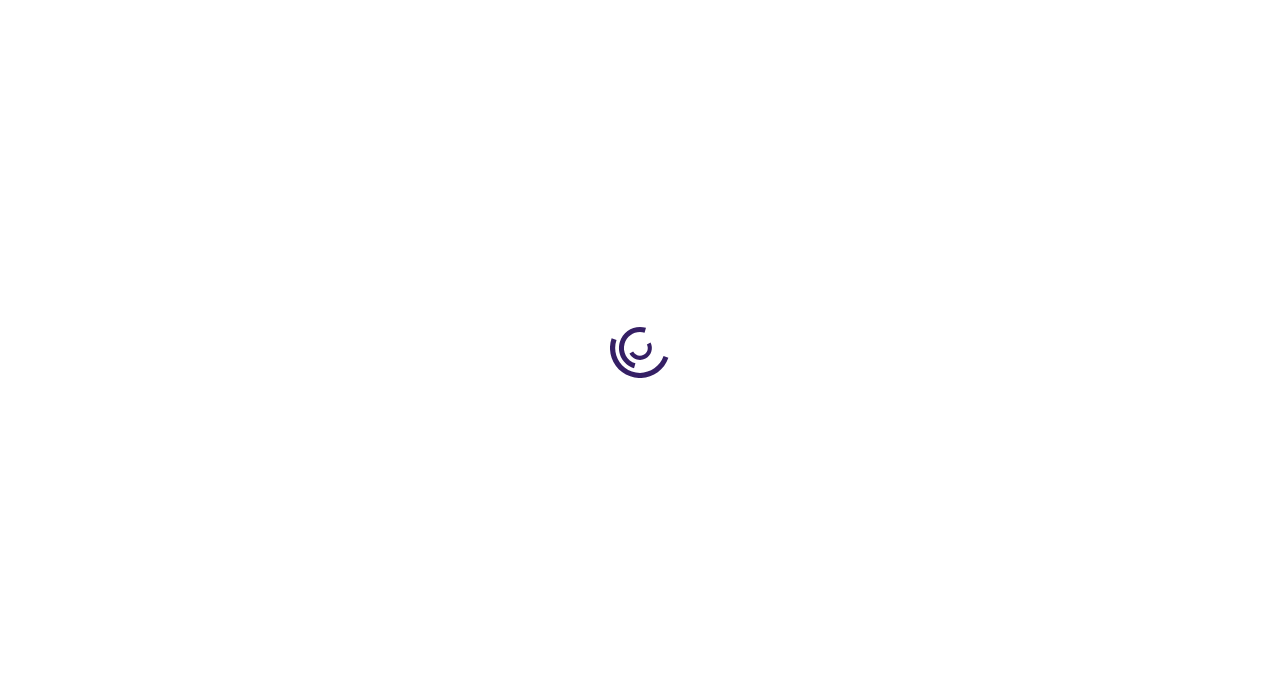 scroll, scrollTop: 0, scrollLeft: 0, axis: both 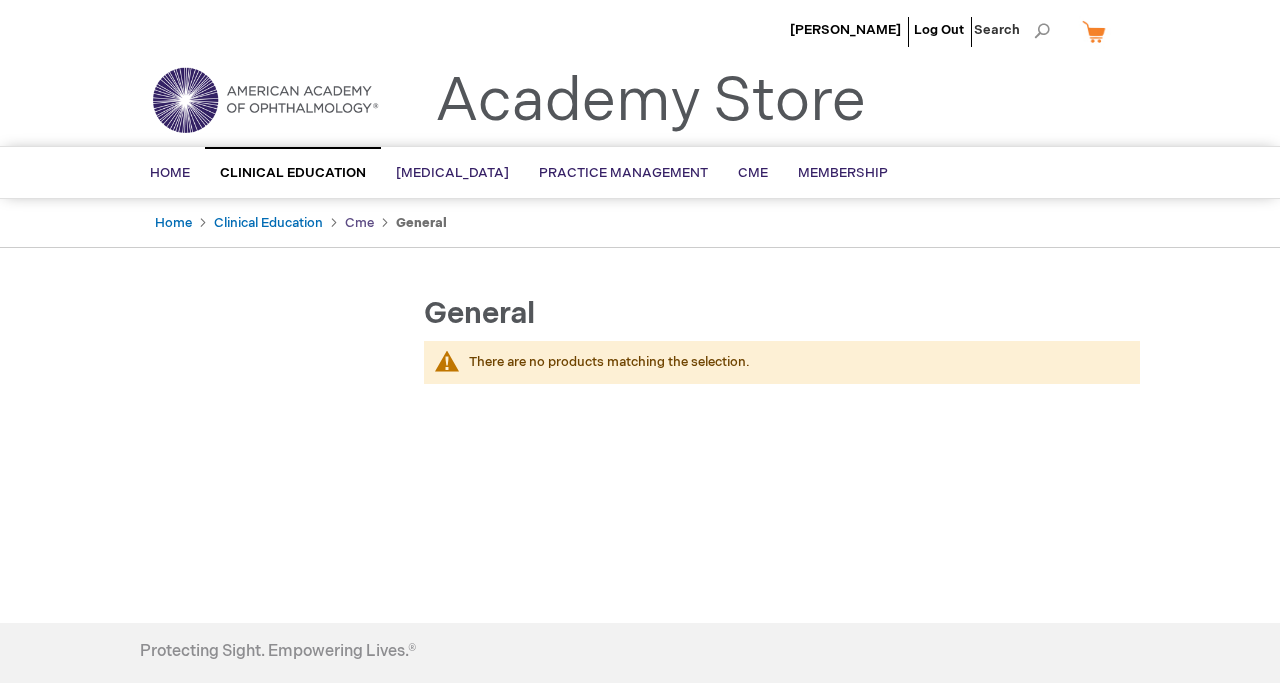 click on "Cme" at bounding box center (359, 223) 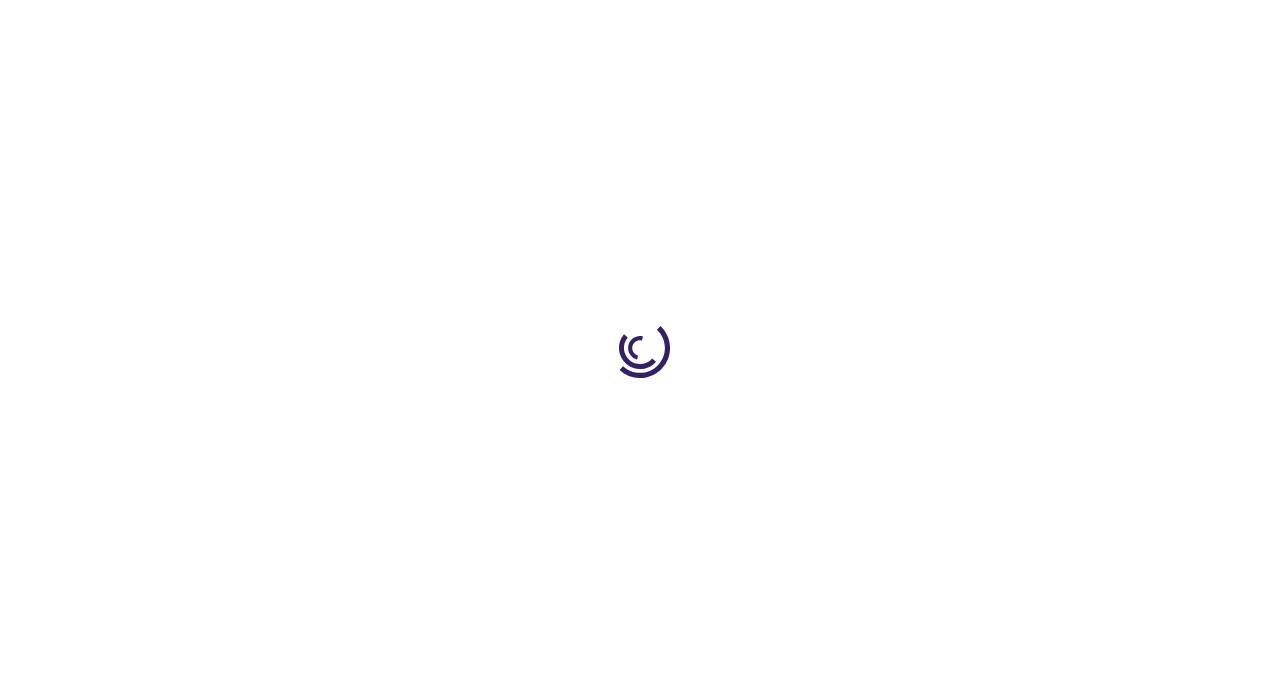 scroll, scrollTop: 0, scrollLeft: 0, axis: both 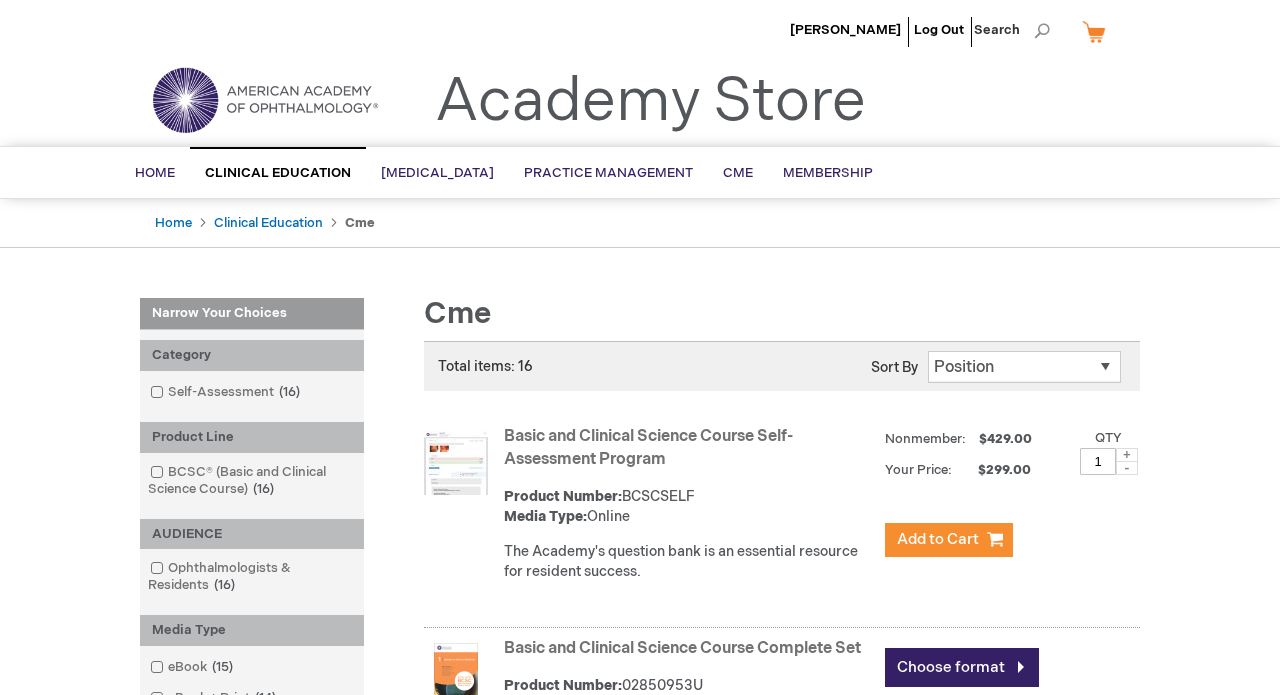 click on "Narrow Your Choices
Narrow Your Choices
Category
Self-Assessment											 16 items" at bounding box center (640, 1446) 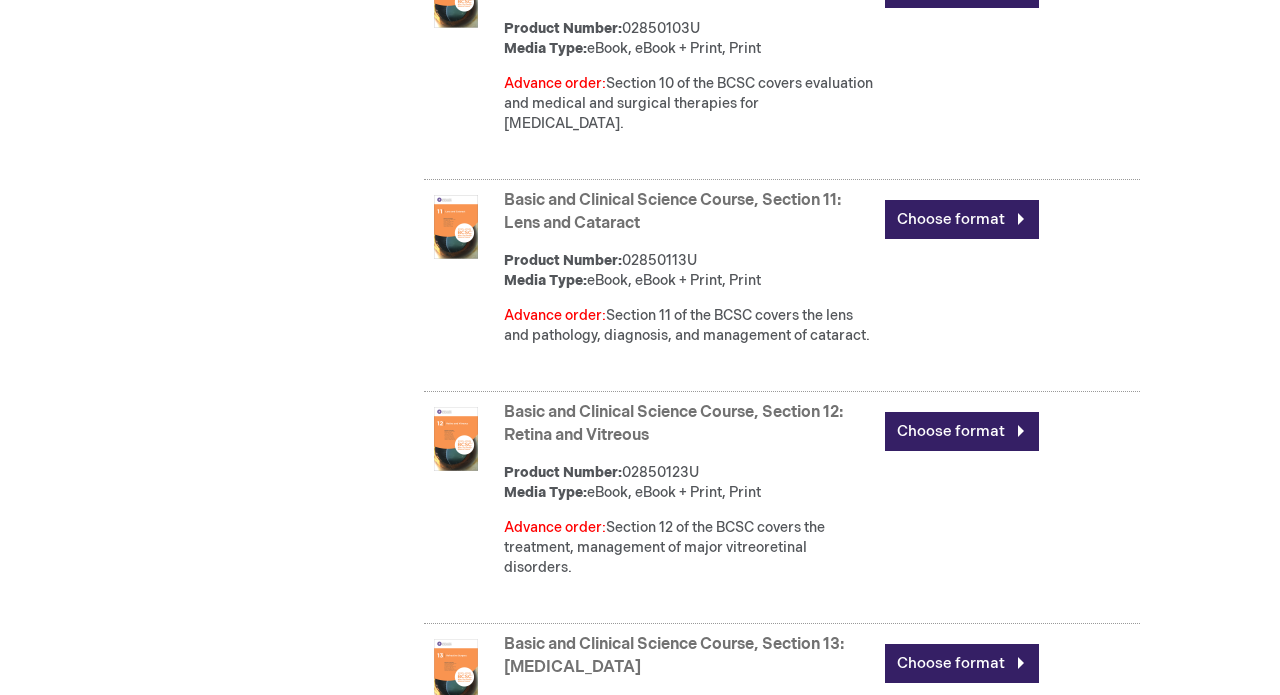 scroll, scrollTop: 3126, scrollLeft: 0, axis: vertical 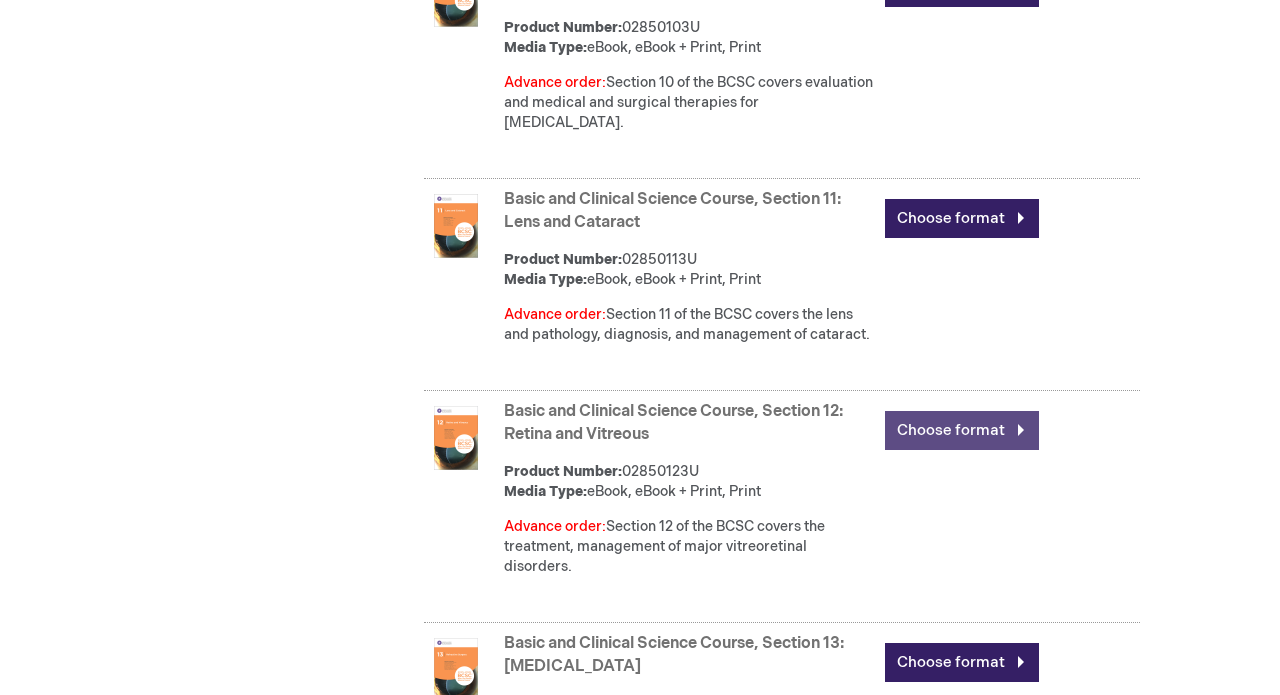 click on "Choose format" at bounding box center (962, 430) 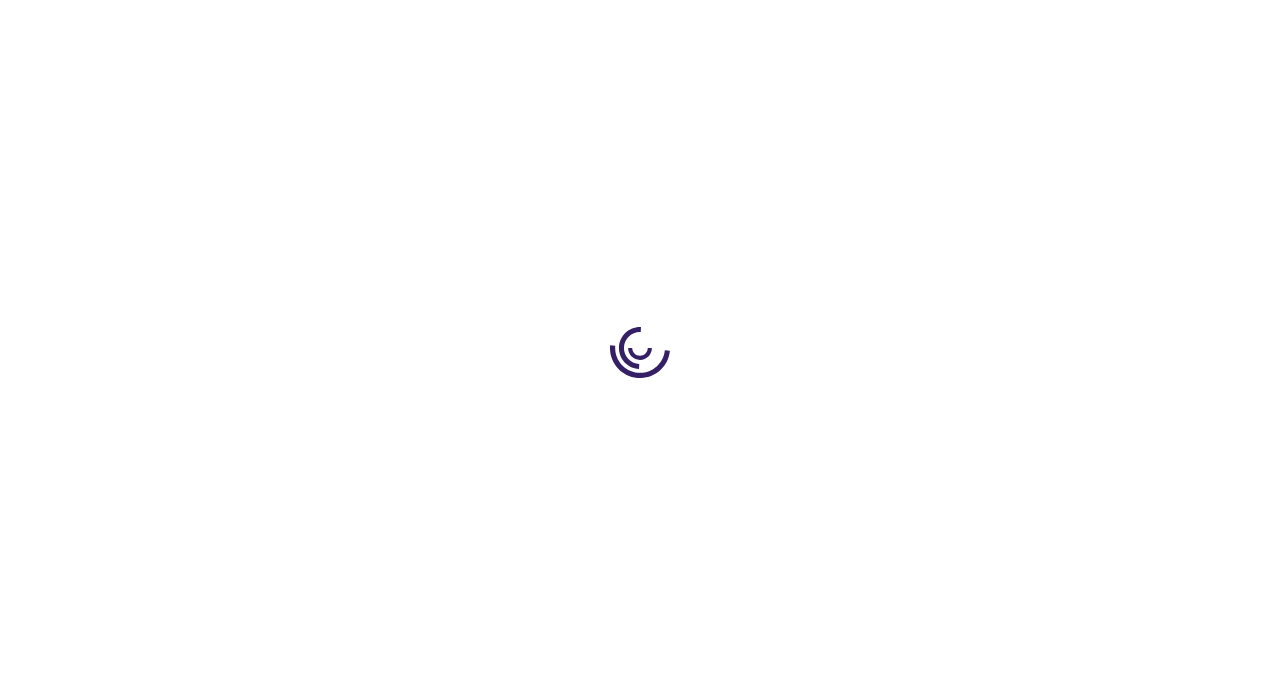 scroll, scrollTop: 0, scrollLeft: 0, axis: both 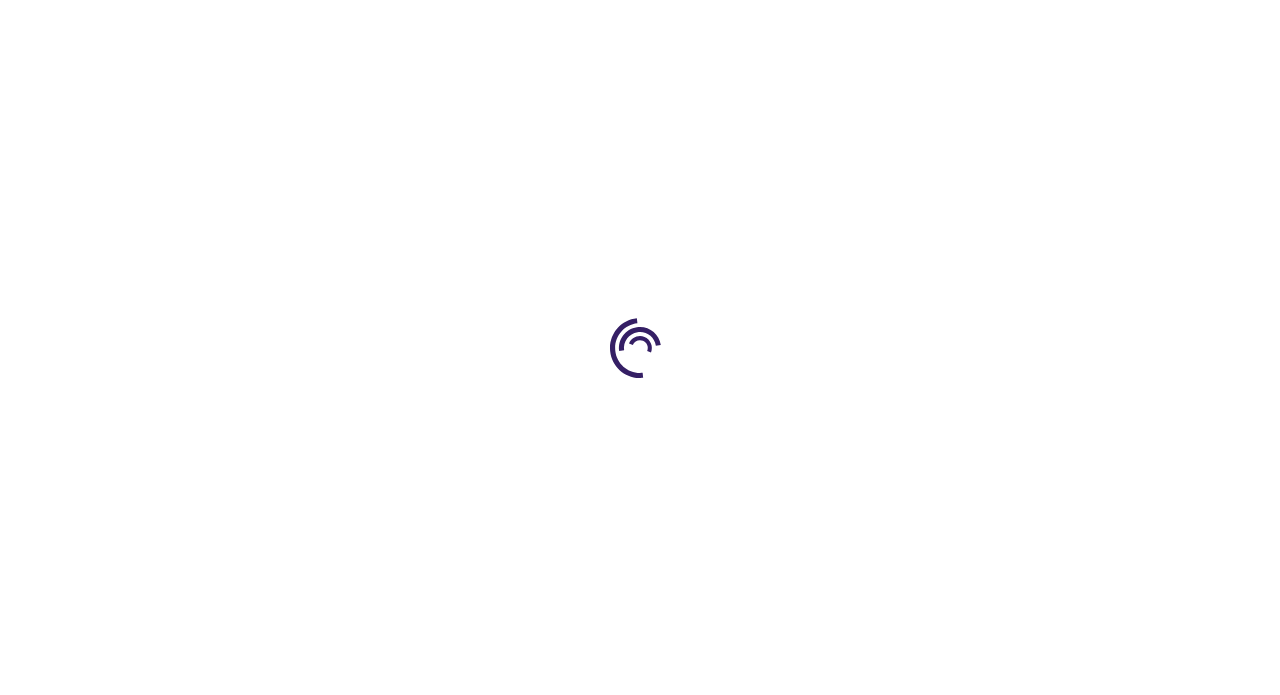 type on "0" 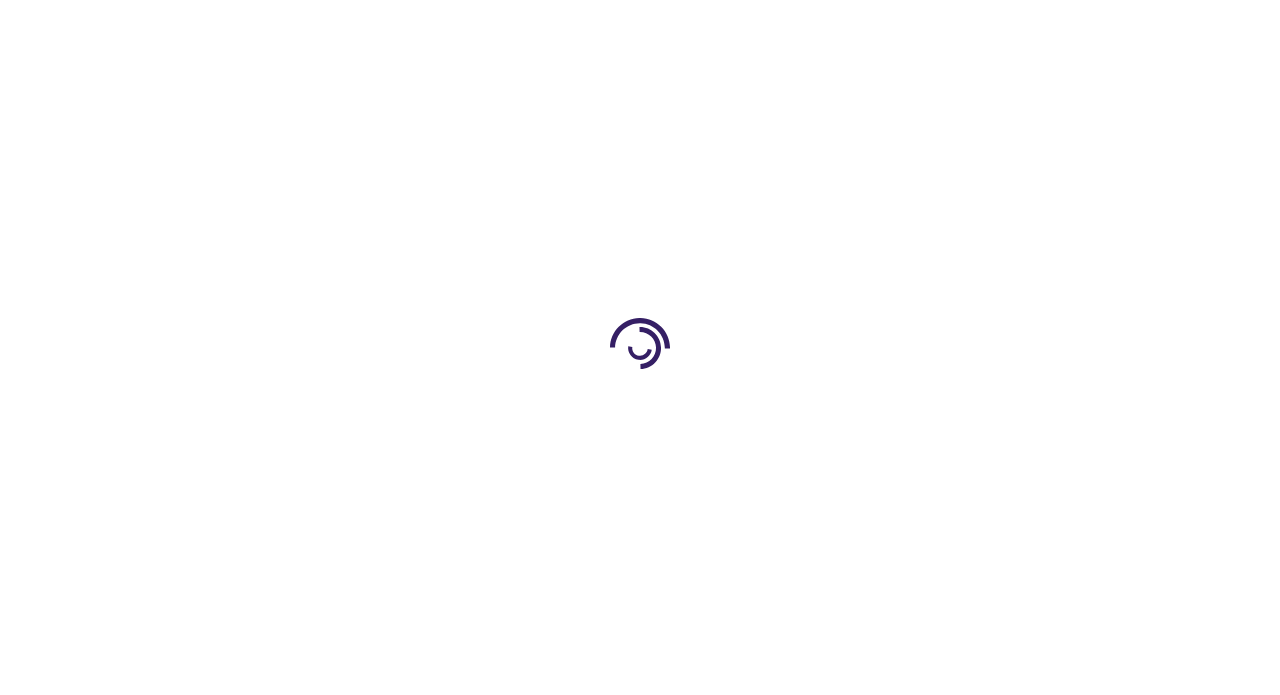 type on "0" 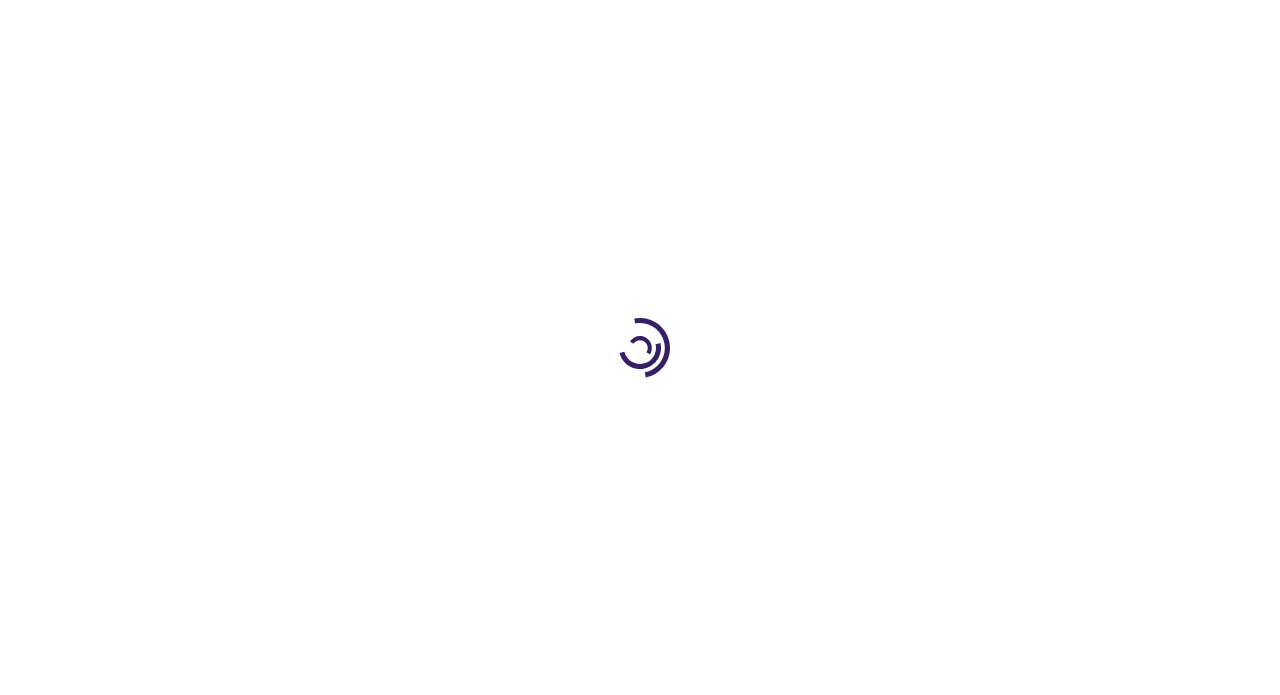 scroll, scrollTop: 0, scrollLeft: 0, axis: both 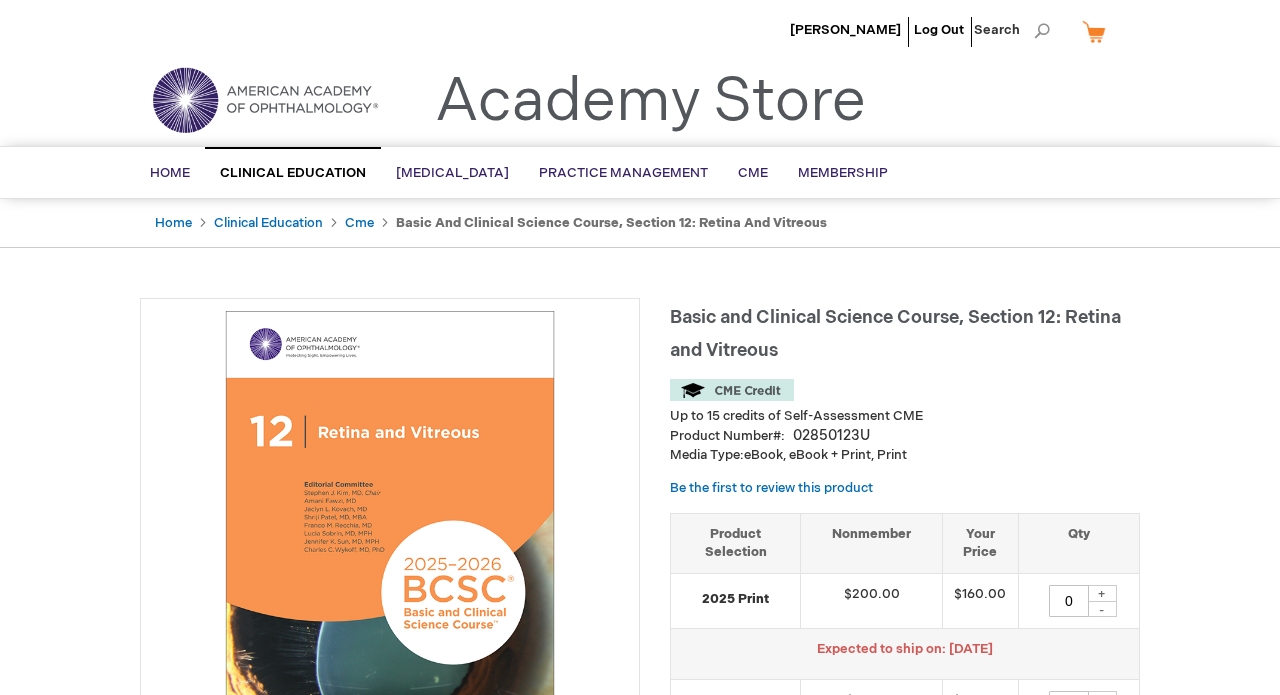 click on "Up to 15 credits of Self-Assessment CME" at bounding box center (905, 416) 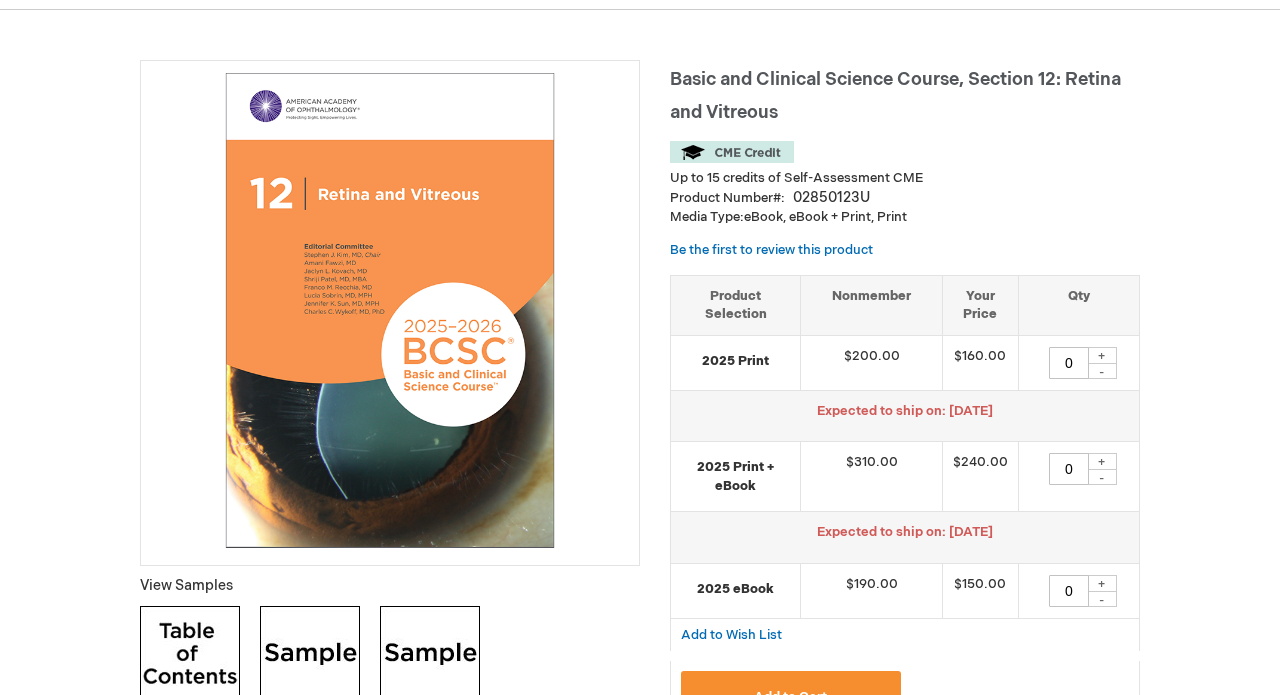 scroll, scrollTop: 242, scrollLeft: 0, axis: vertical 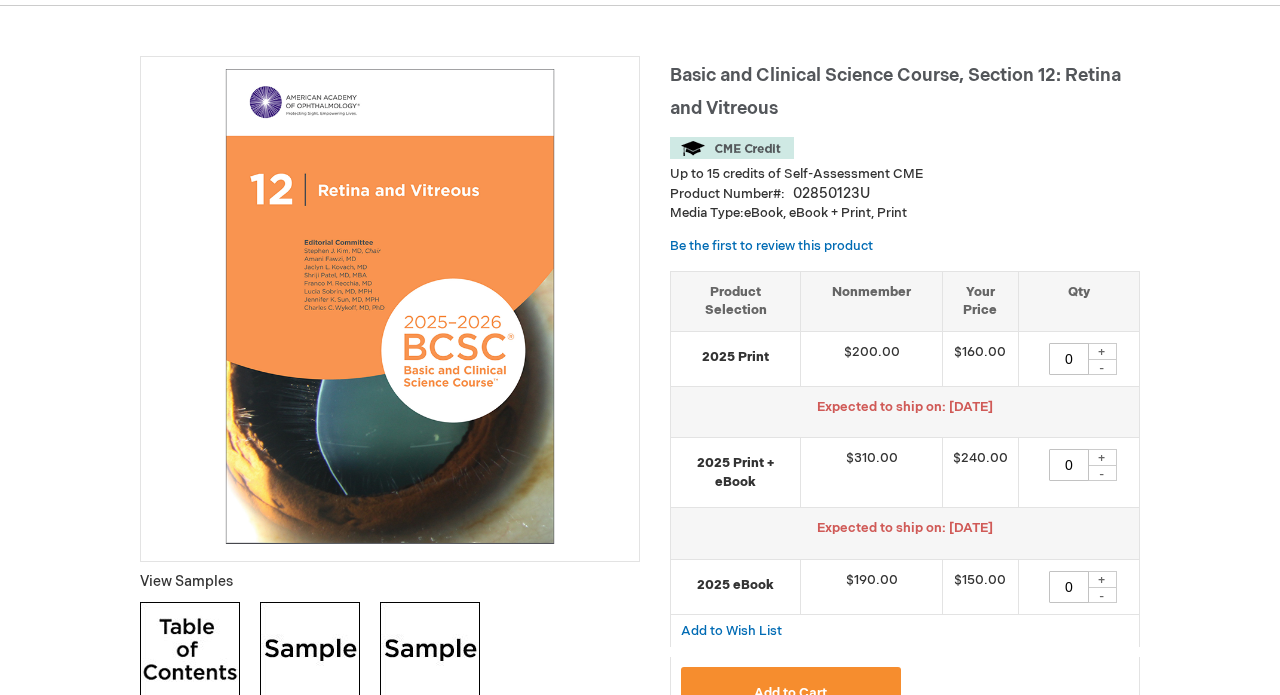 click on "+" at bounding box center (1102, 579) 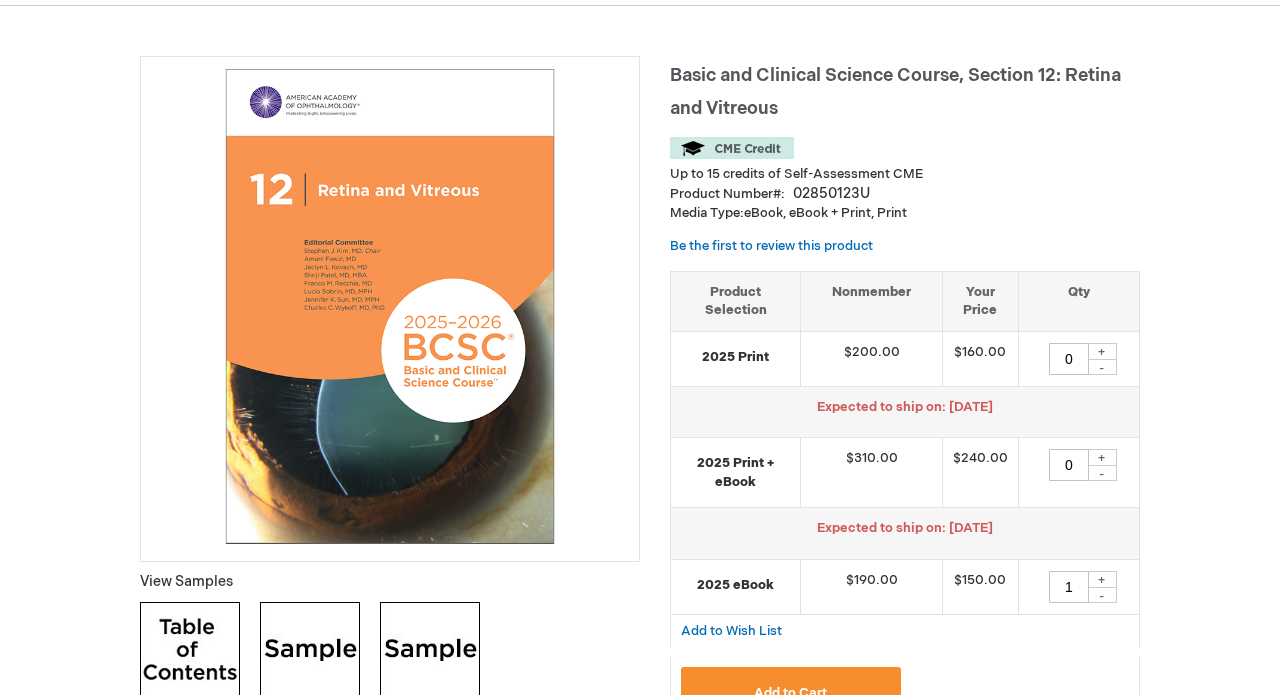 click on "Add to Cart" at bounding box center (791, 692) 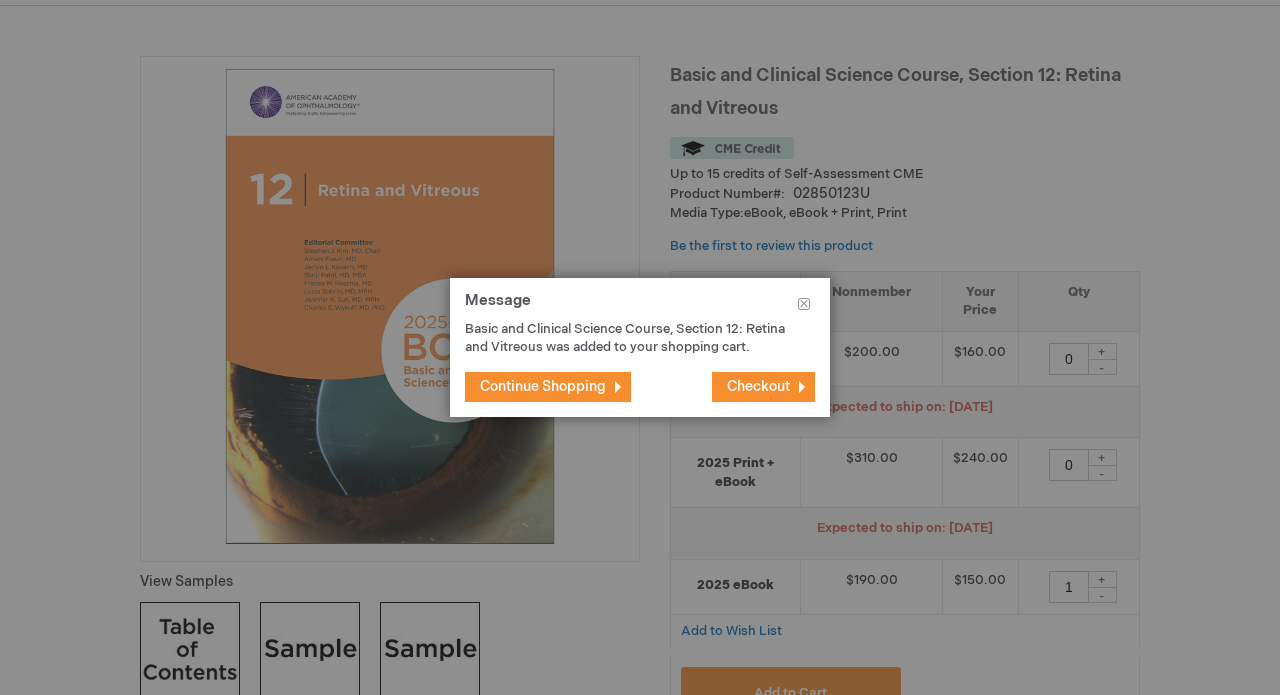 click on "Checkout" at bounding box center [758, 386] 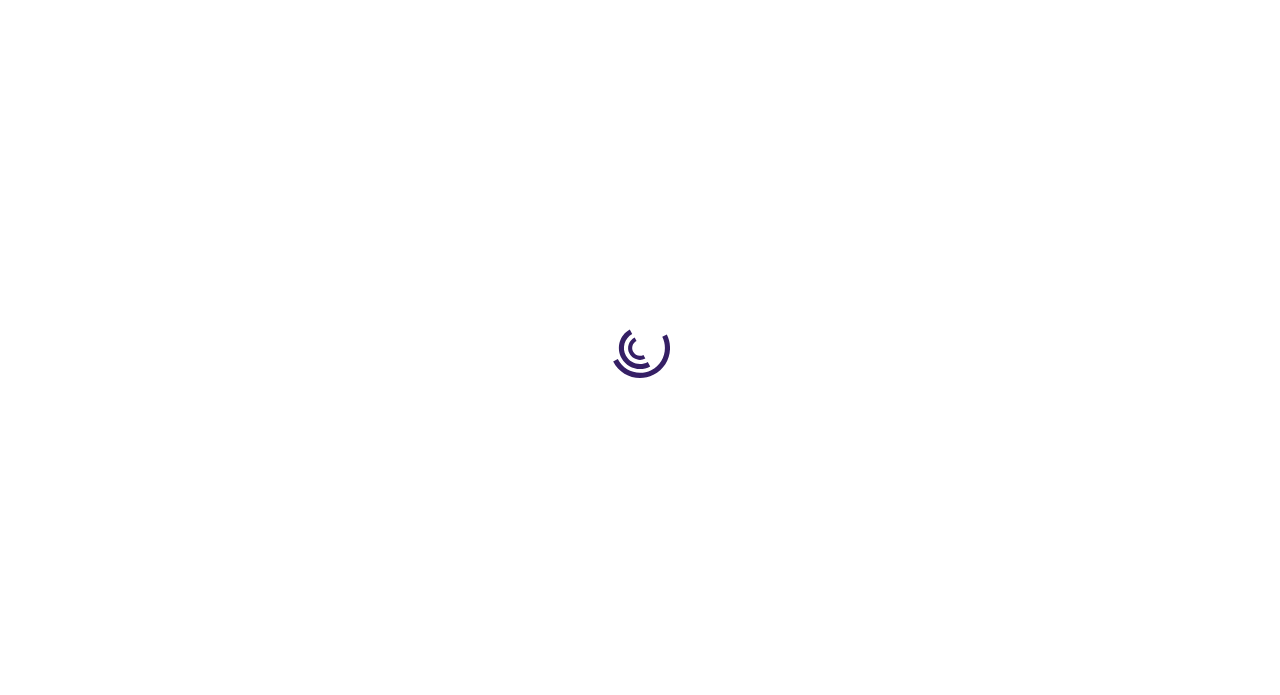 scroll, scrollTop: 0, scrollLeft: 0, axis: both 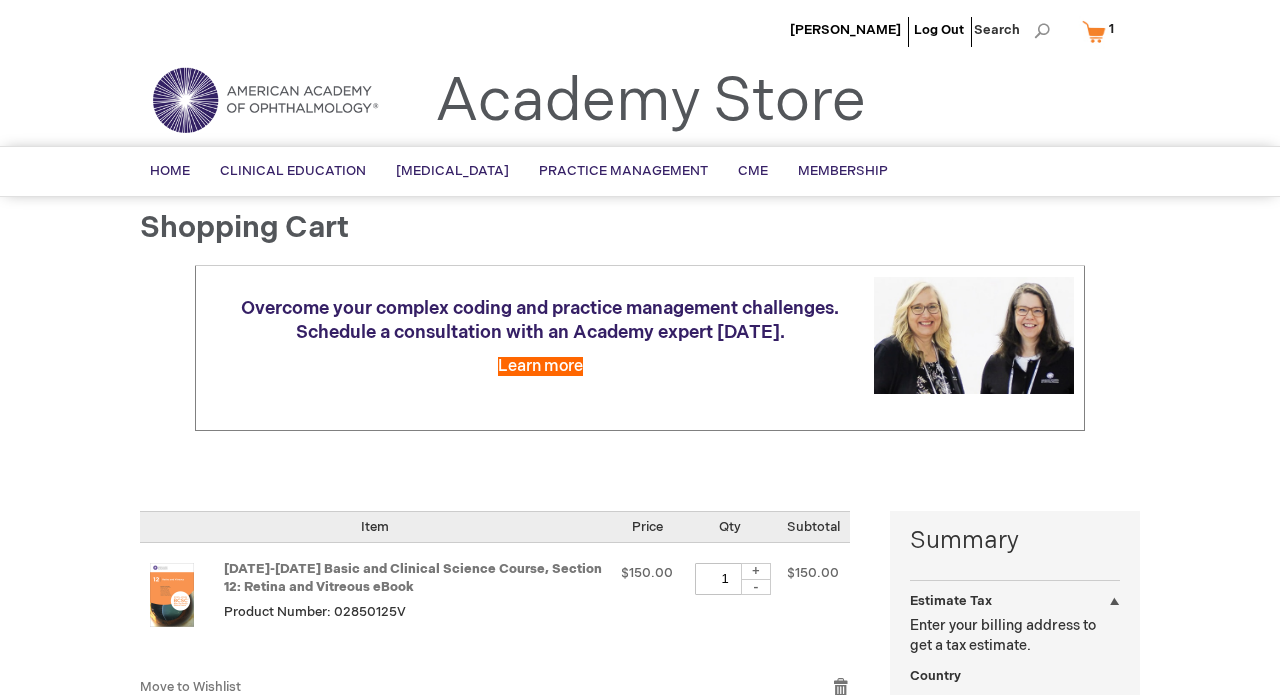 select on "US" 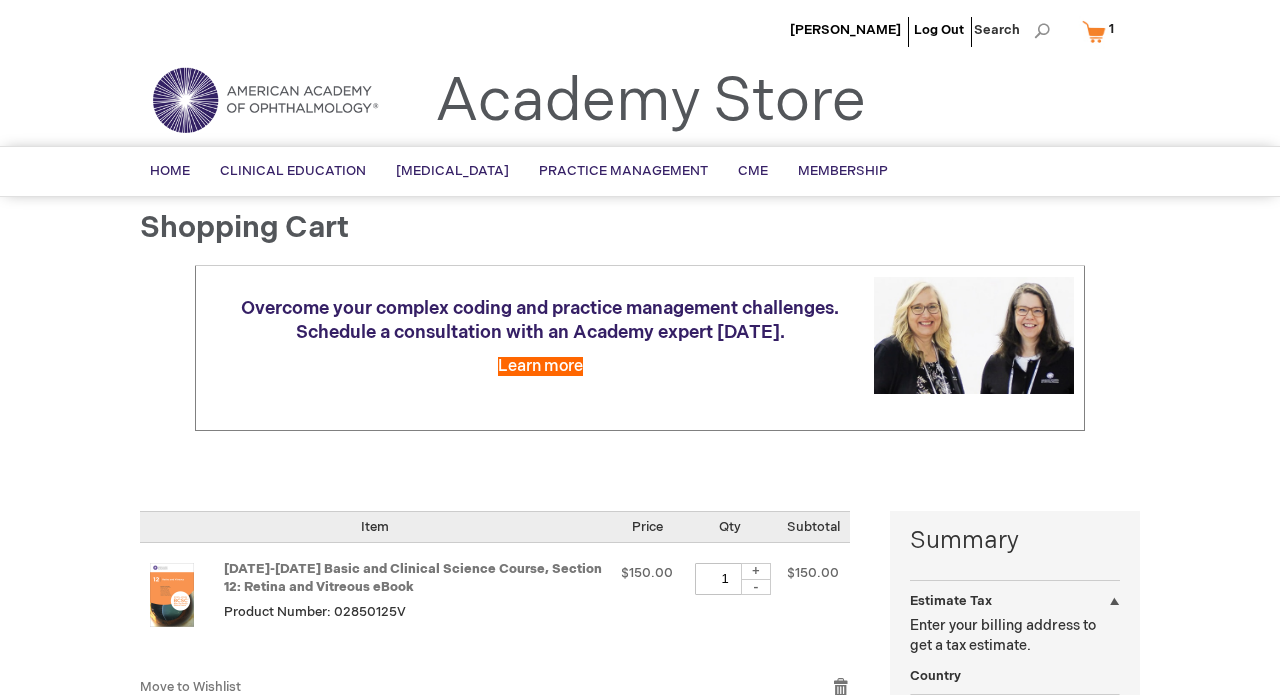 click on "Setareh Vistamehr
Log Out
Search
My Cart
1
1
items
CLOSE RECENTLY ADDED ITEM(S)
Close
Recently added item(s)
2025-2026 Basic and Clinical Science Course, Section 12: Retina and Vitreous eBook
Price" at bounding box center [640, 764] 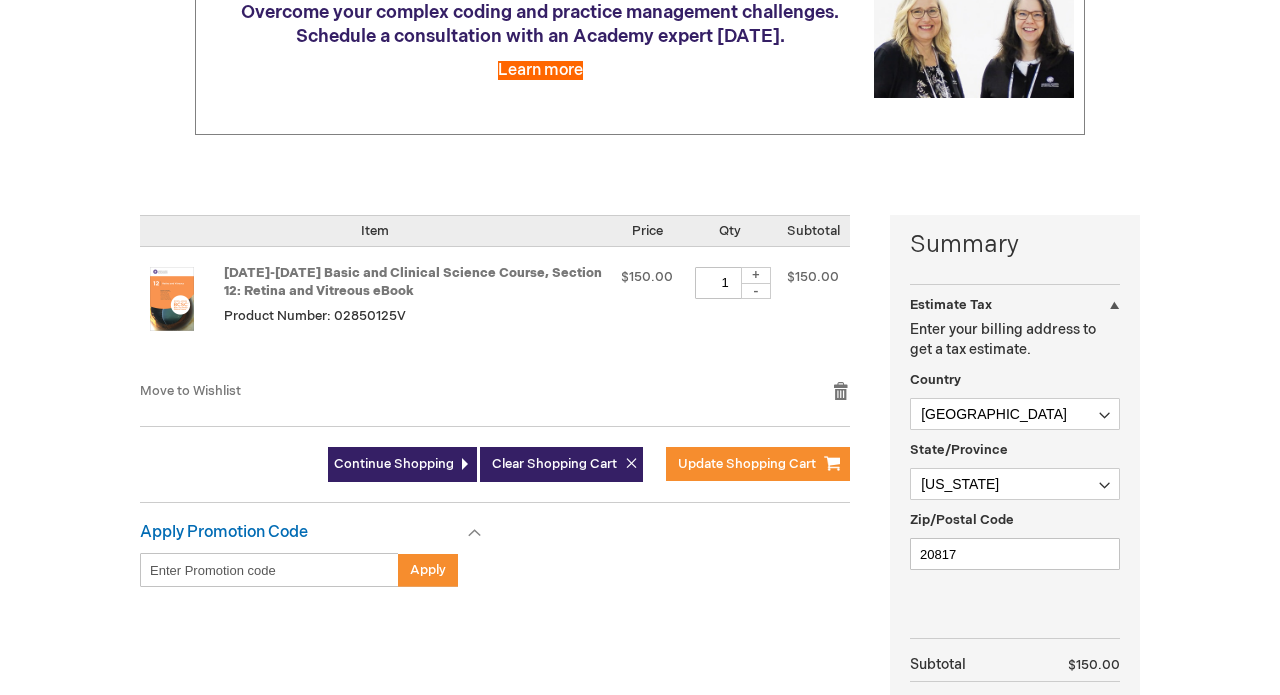 scroll, scrollTop: 299, scrollLeft: 0, axis: vertical 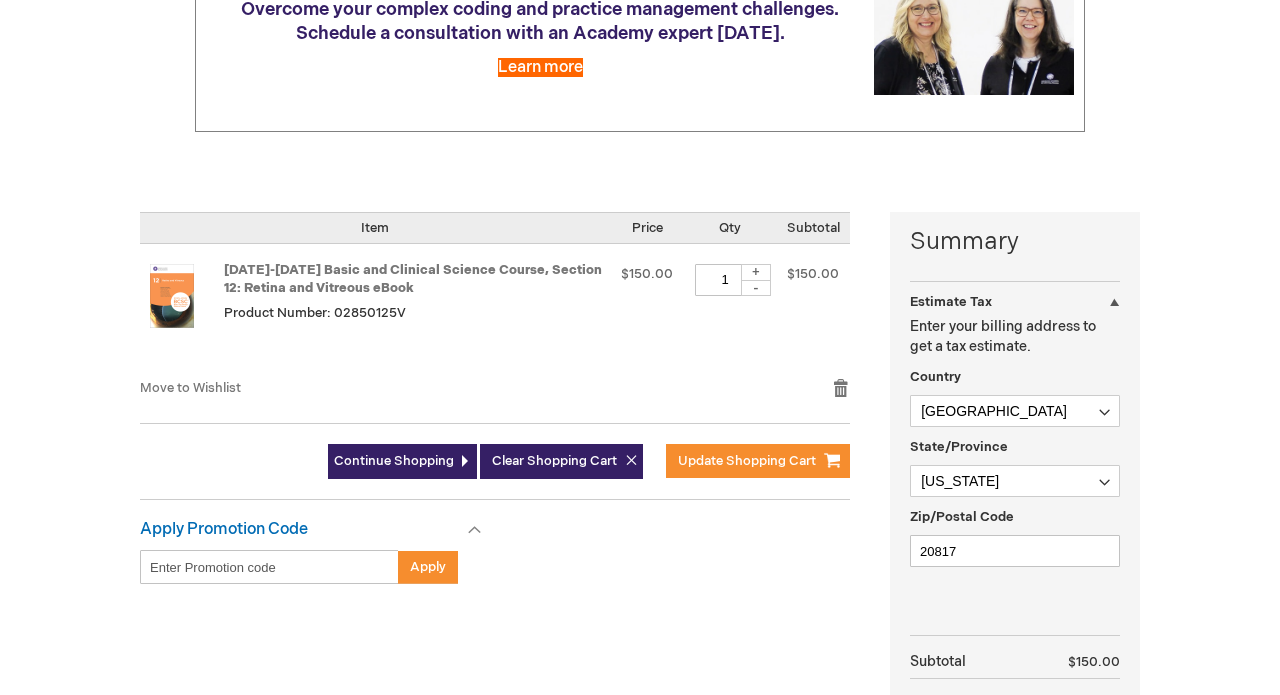click on "Setareh Vistamehr
Log Out
Search
My Cart
1
1
items
CLOSE RECENTLY ADDED ITEM(S)
Close
Recently added item(s)
2025-2026 Basic and Clinical Science Course, Section 12: Retina and Vitreous eBook
Price" at bounding box center [640, 465] 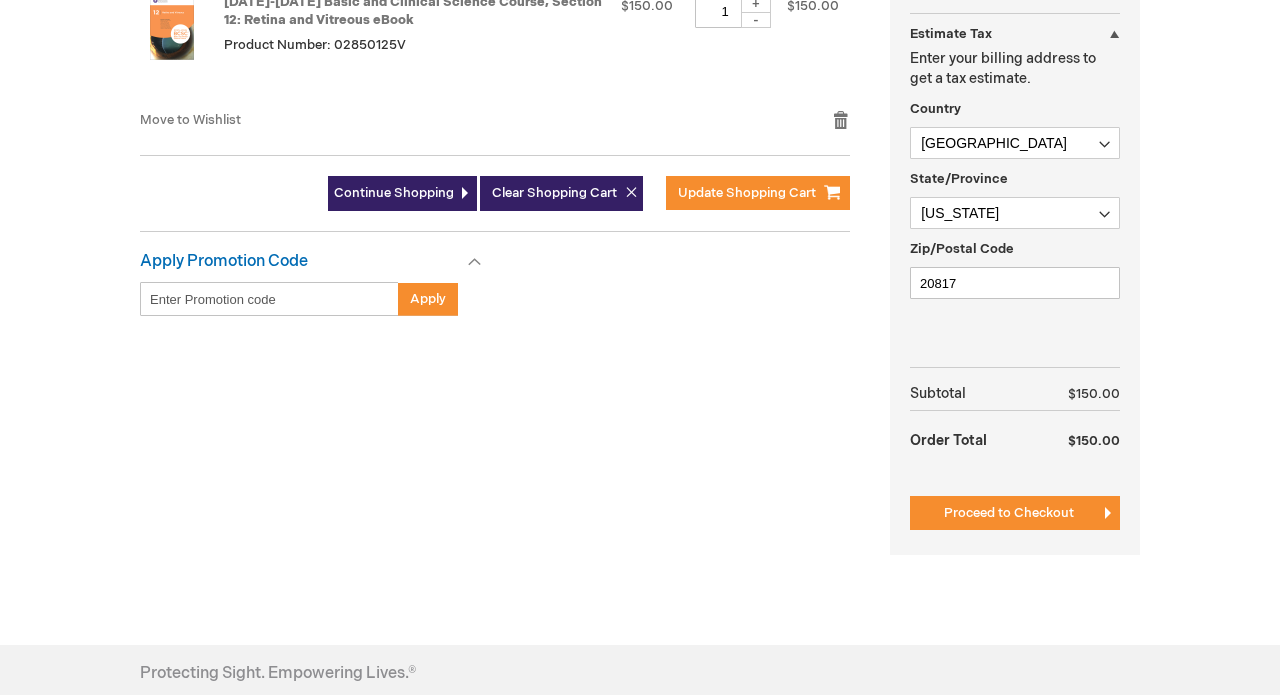 scroll, scrollTop: 568, scrollLeft: 0, axis: vertical 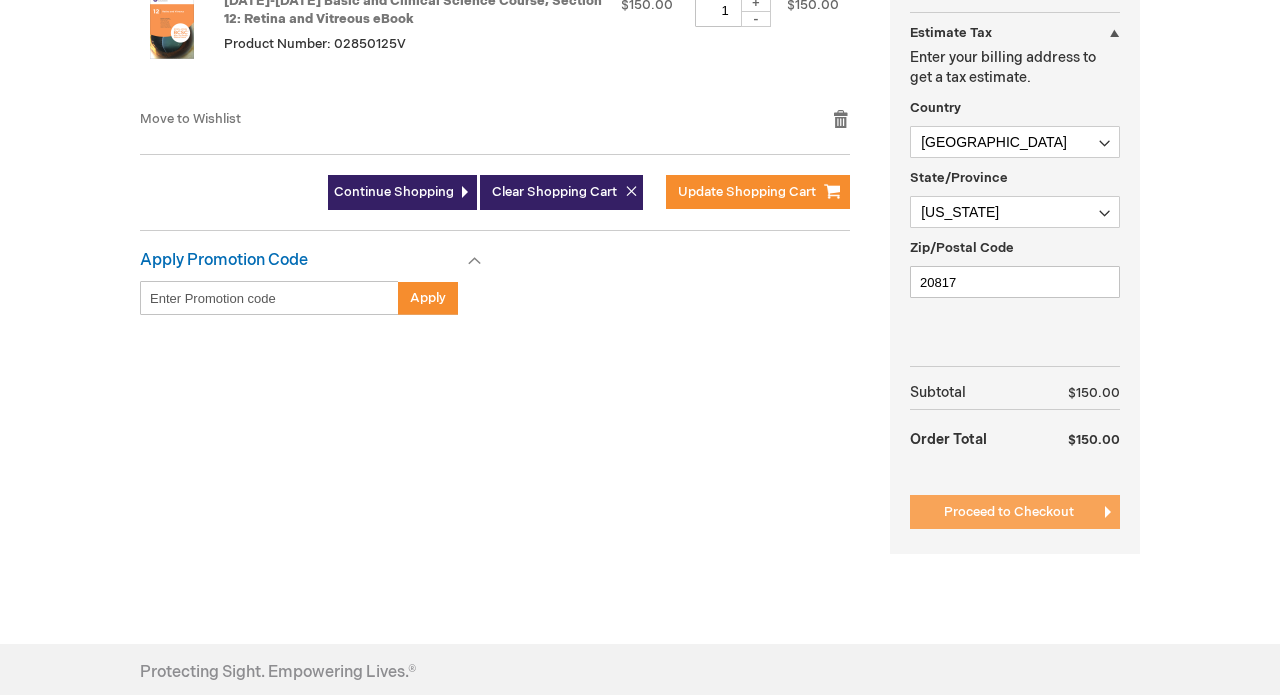 click on "Proceed to Checkout" at bounding box center (1009, 512) 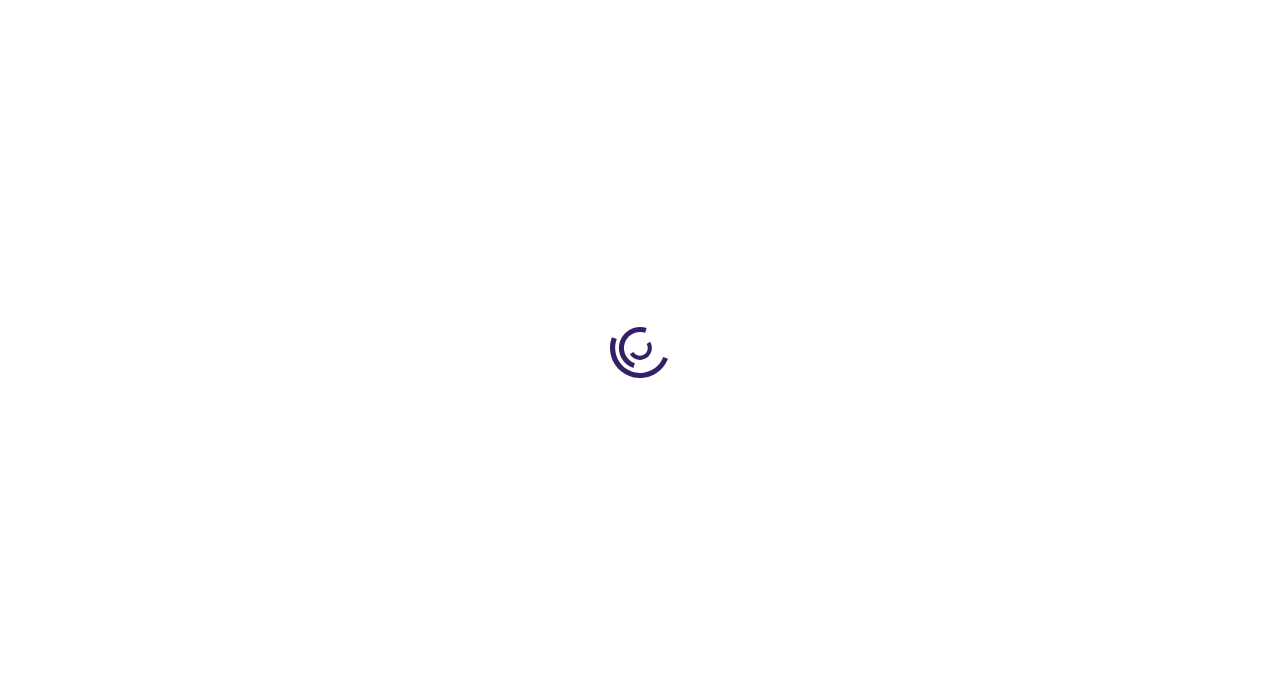 scroll, scrollTop: 0, scrollLeft: 0, axis: both 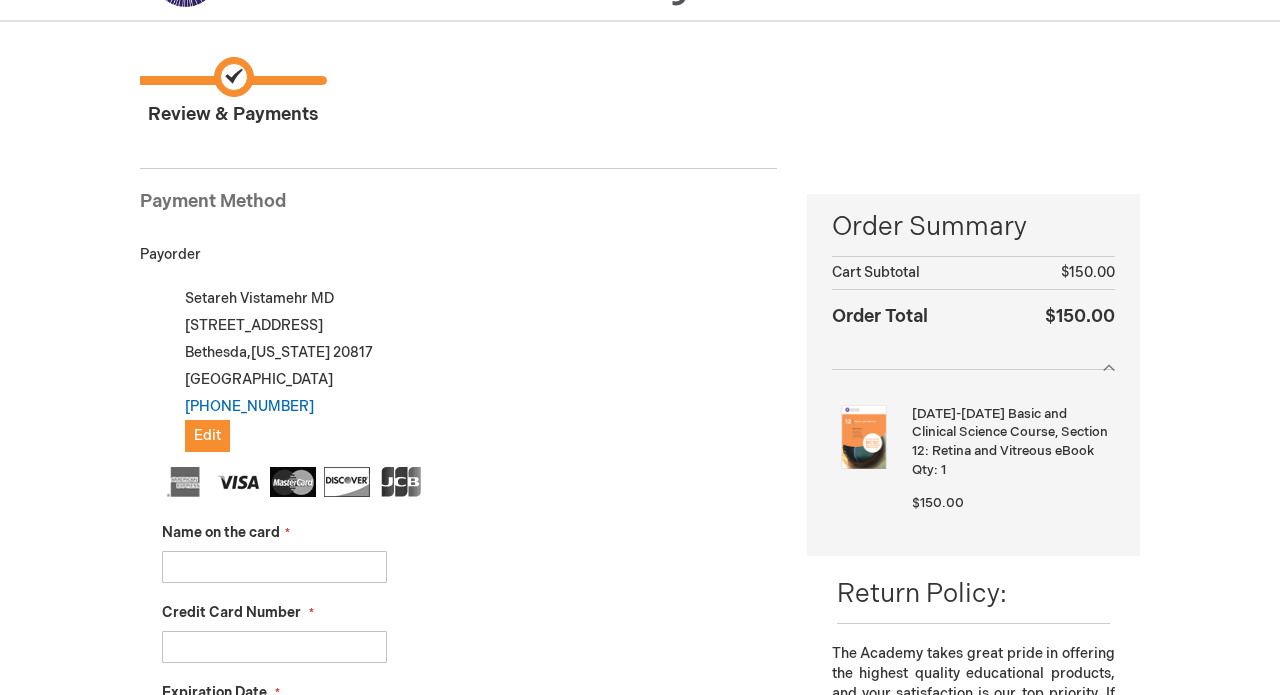 click on "Name on the card" at bounding box center (274, 567) 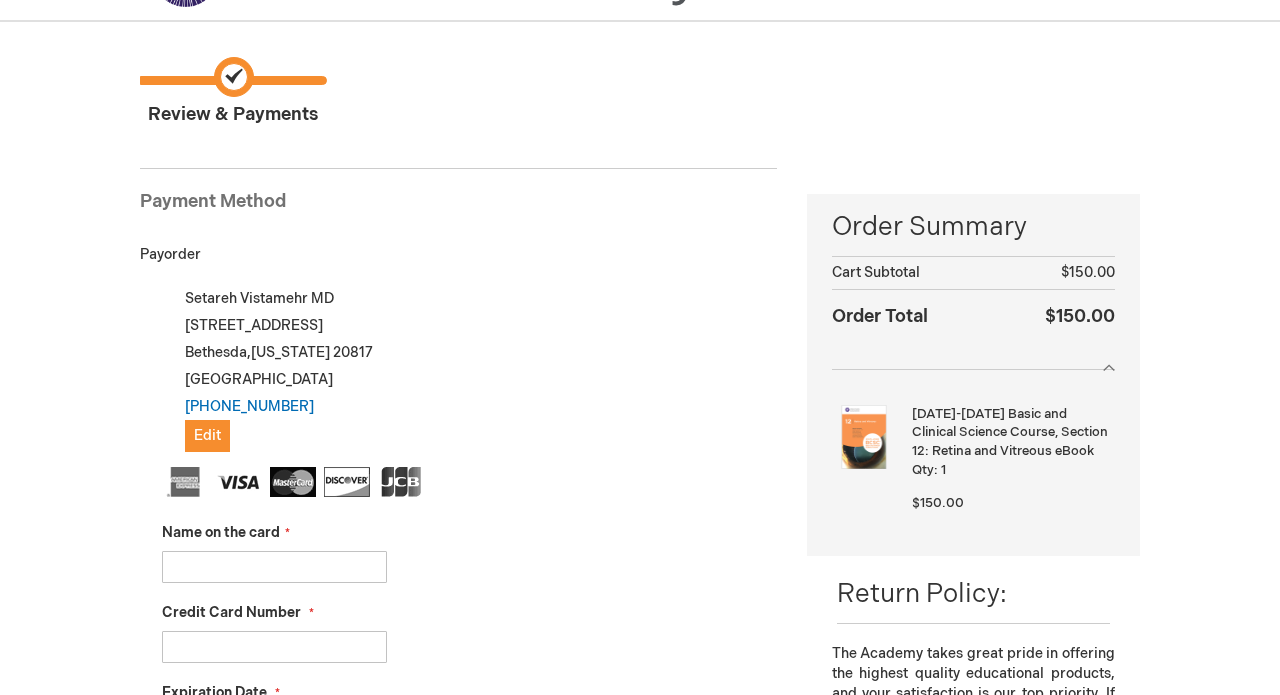 type on "setareh Vistamehr" 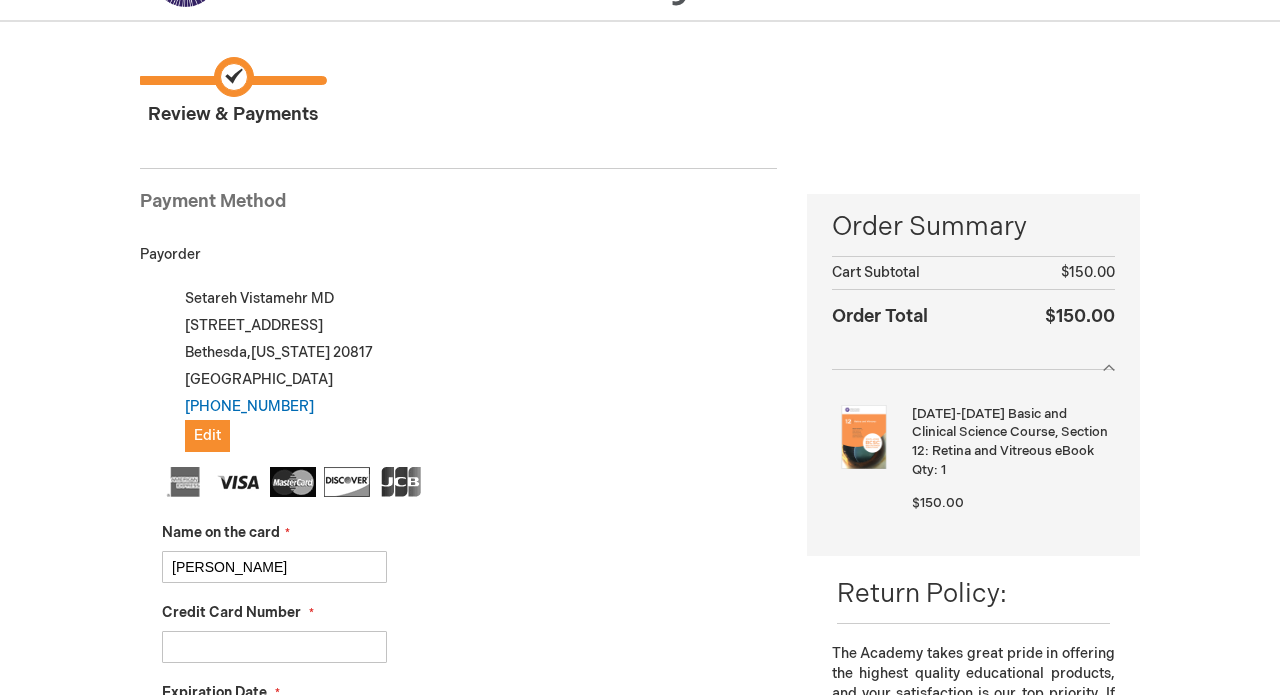 type on "4246315214451963" 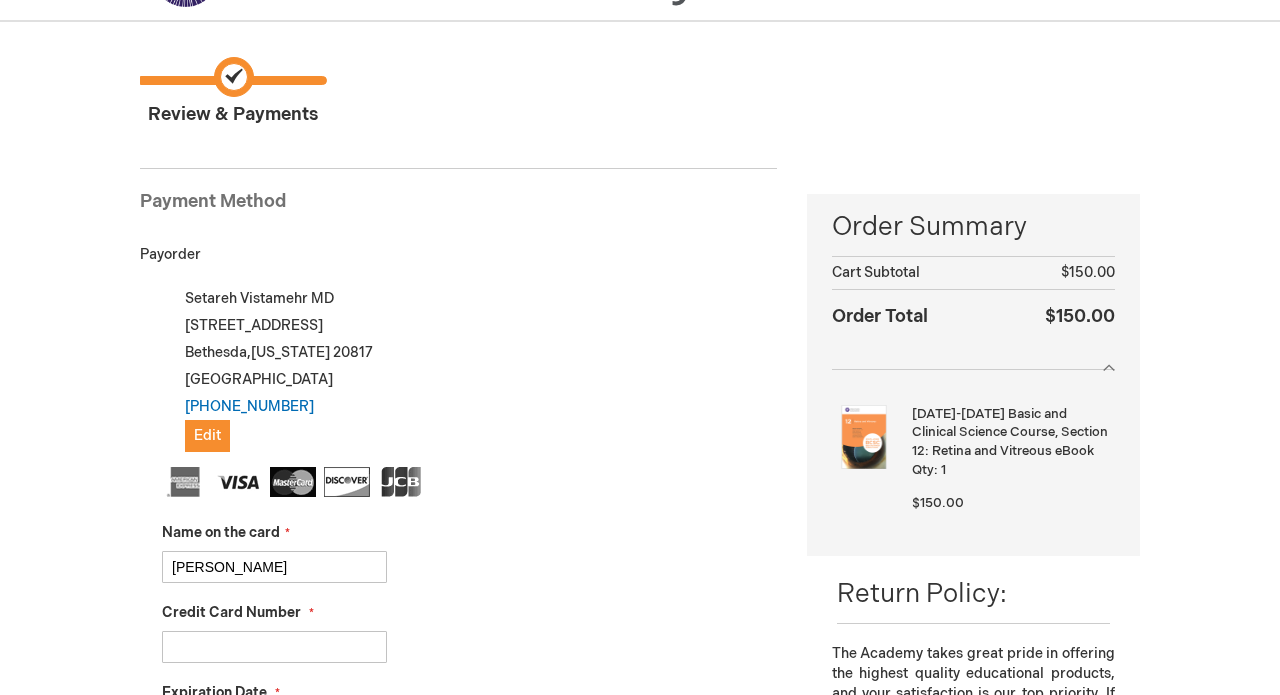 select on "12" 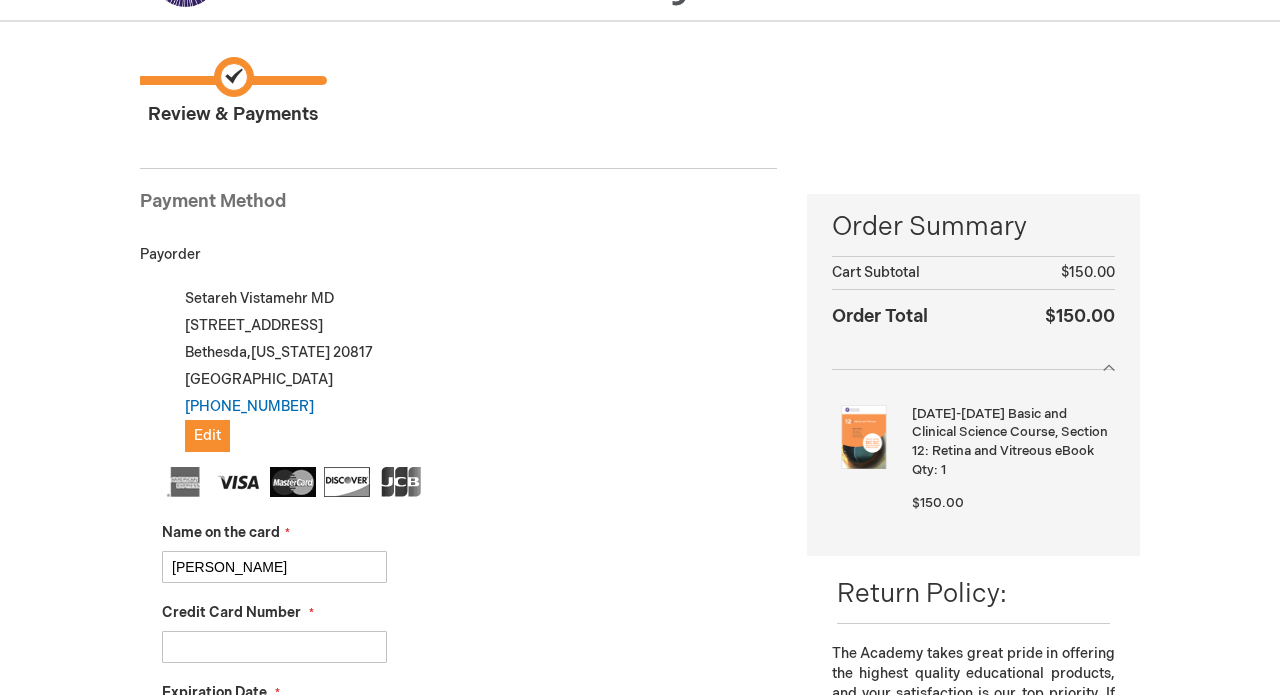 select on "2028" 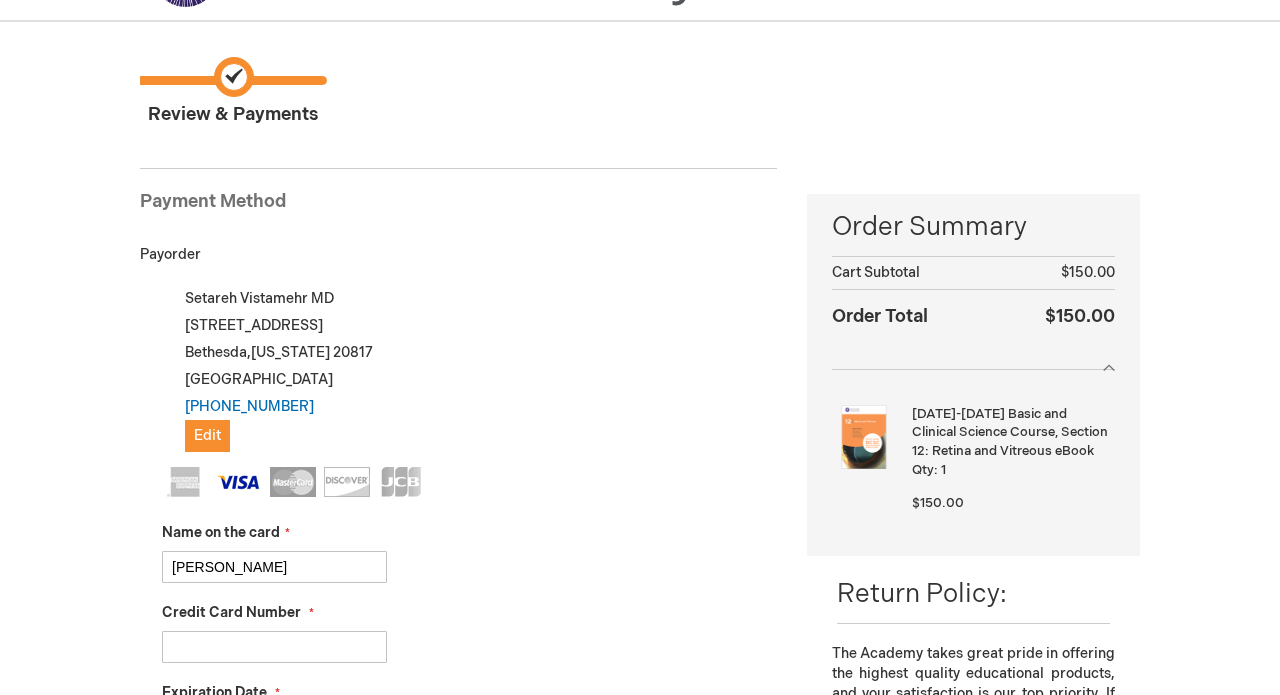 type on "741" 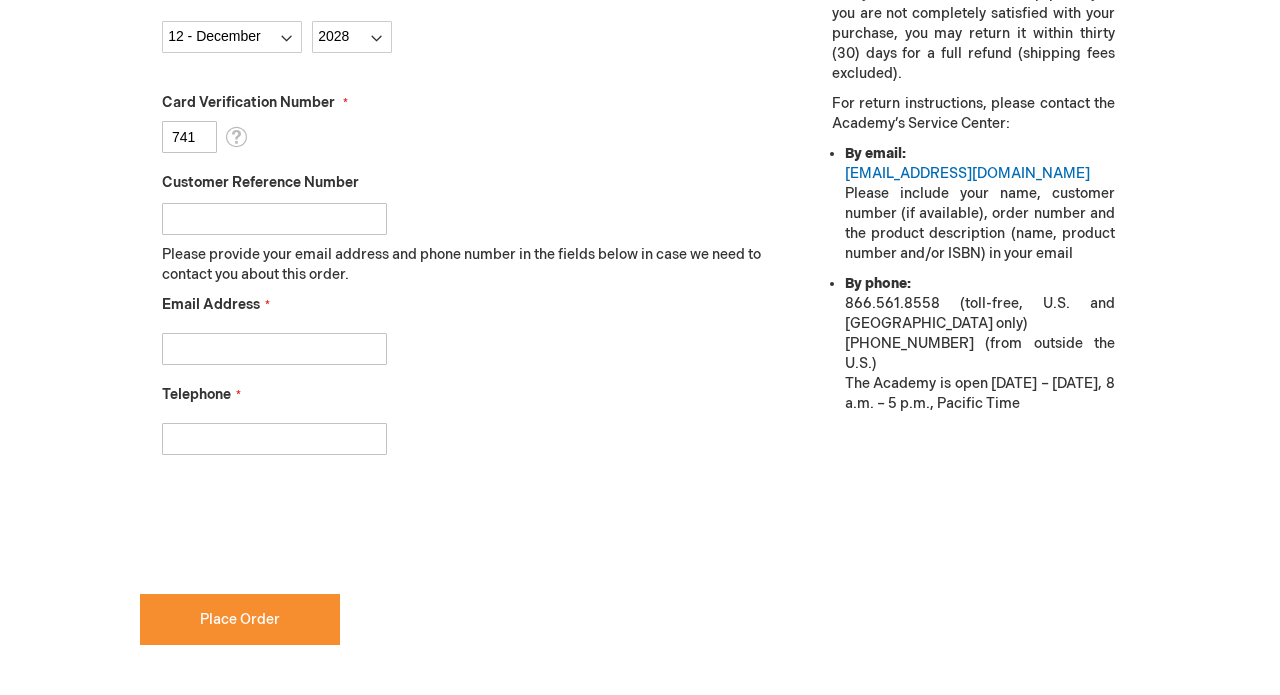 type on "Setarehvista@yahoo.com" 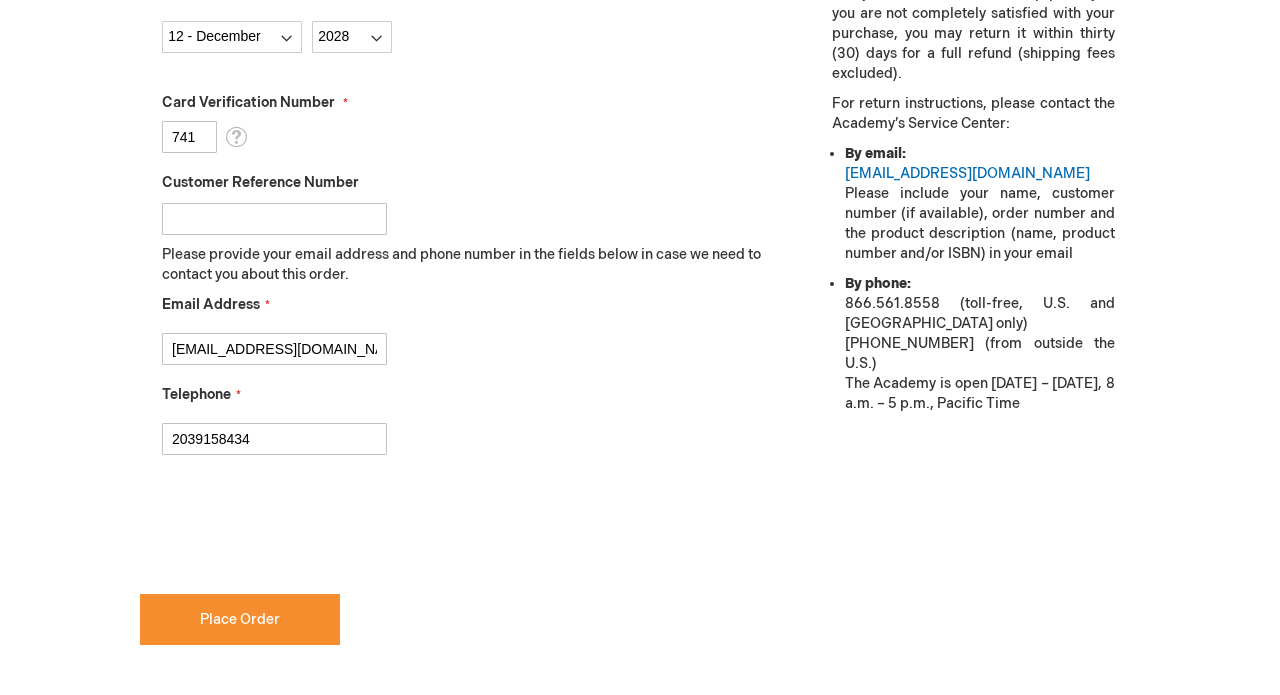 type on "2039158434" 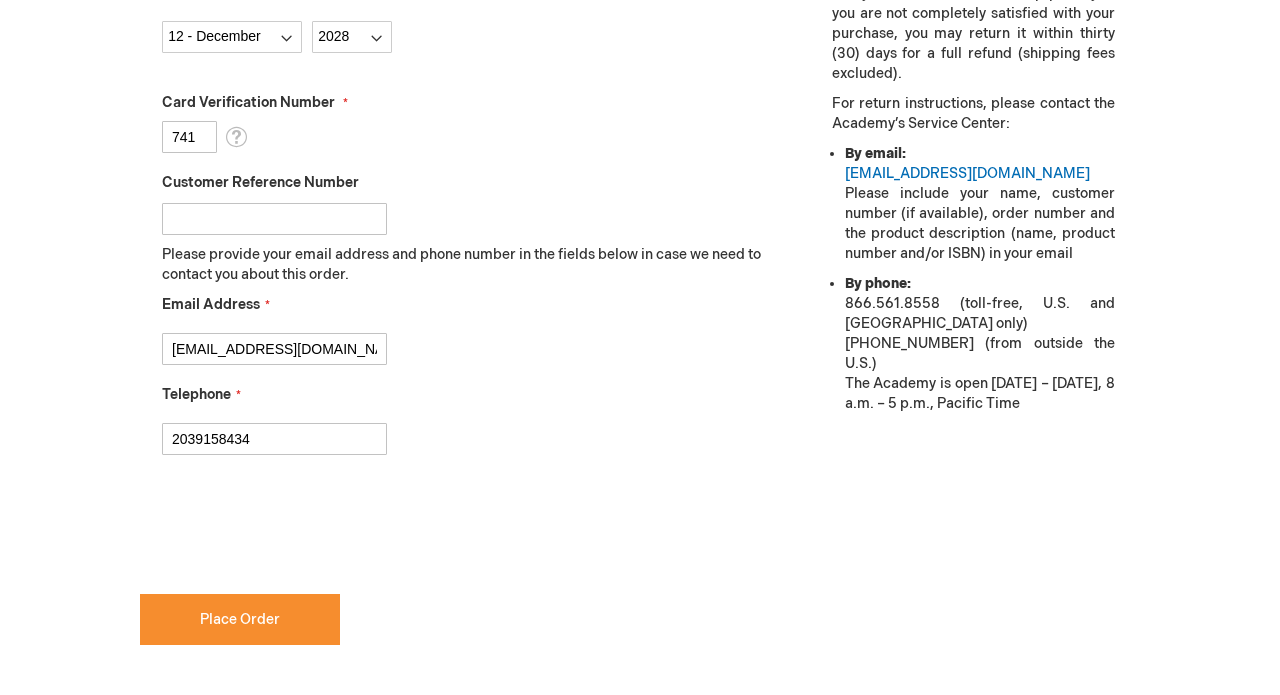 checkbox on "true" 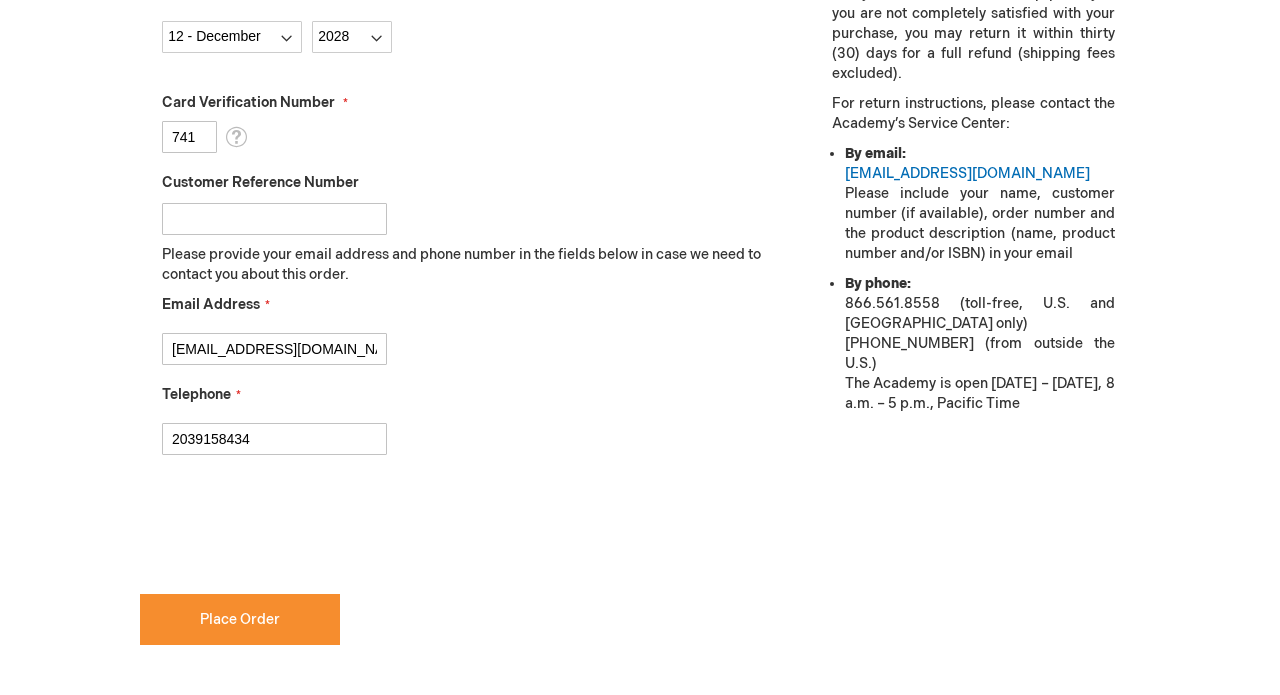 click on "Name on the card
setareh Vistamehr
Credit Card Number
4246315214451963
Expiration Date
Month" at bounding box center (469, 131) 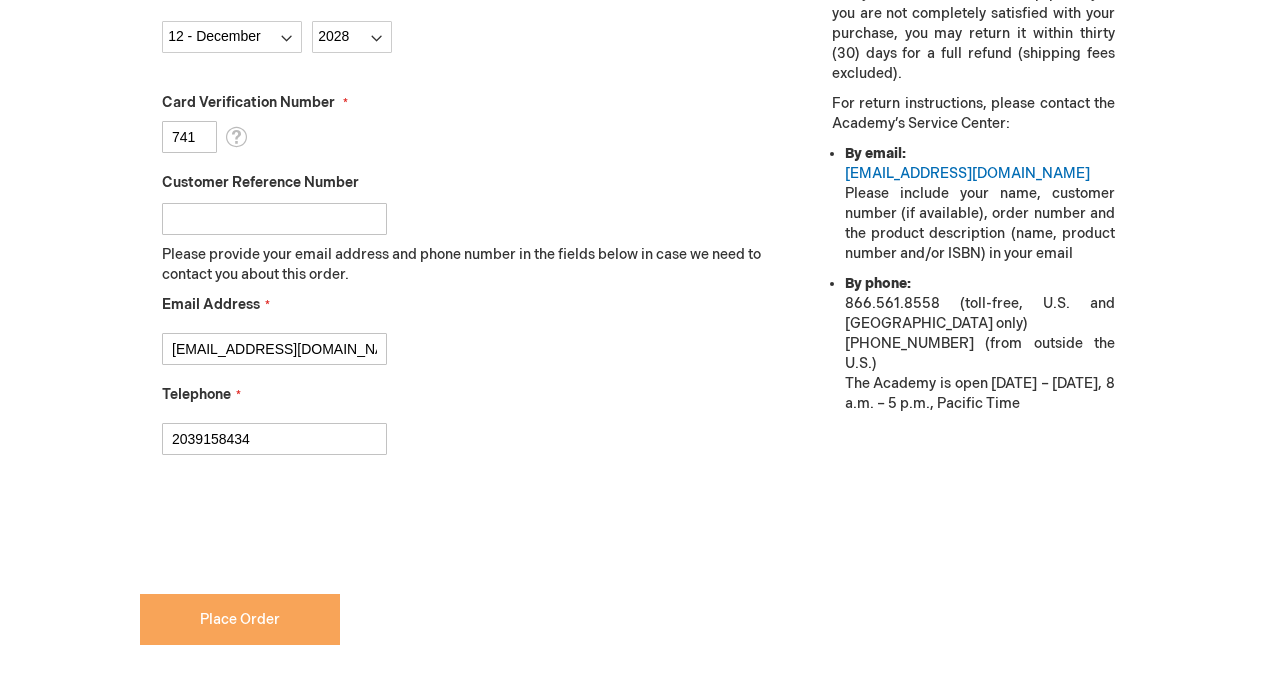 click on "Place Order" at bounding box center [240, 619] 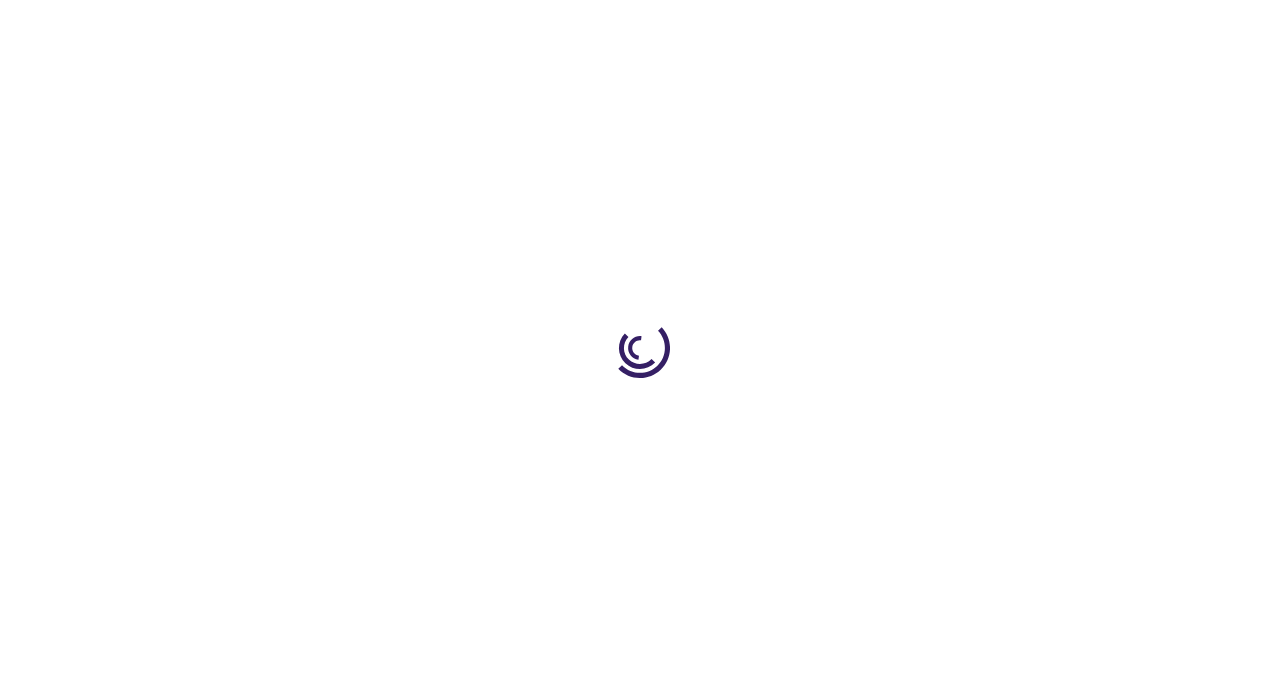 scroll, scrollTop: 0, scrollLeft: 0, axis: both 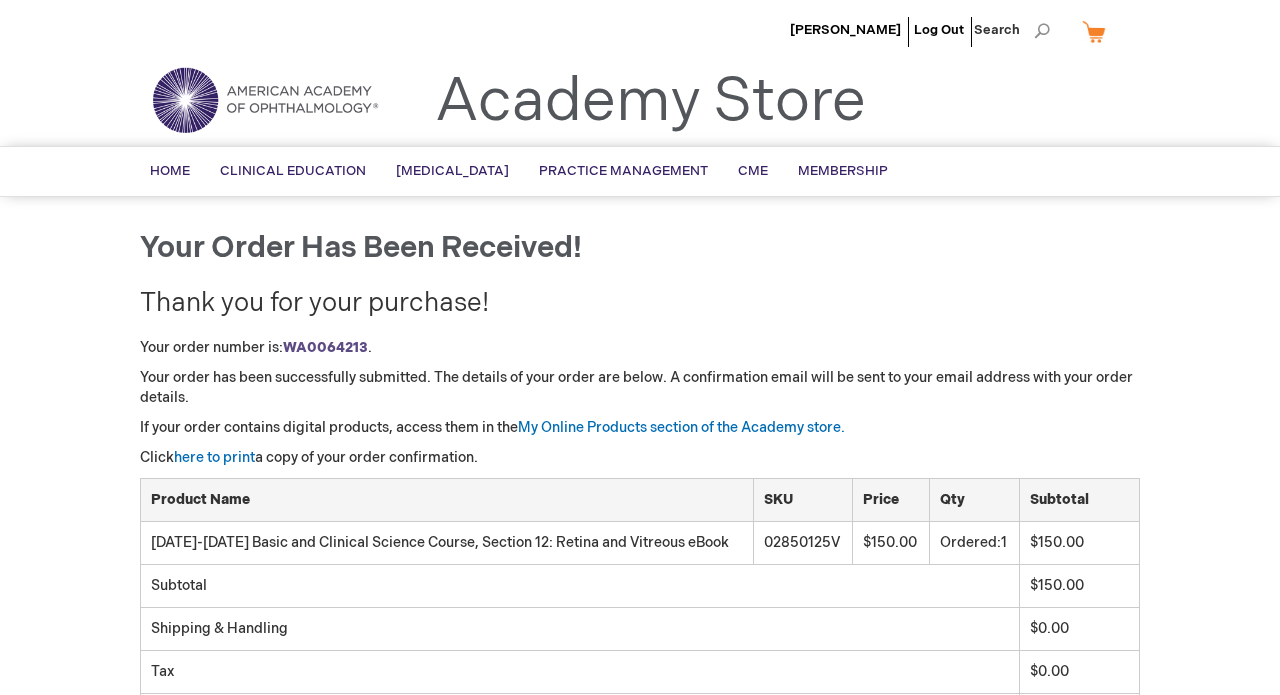 click on "Thank you for your purchase!" at bounding box center (640, 304) 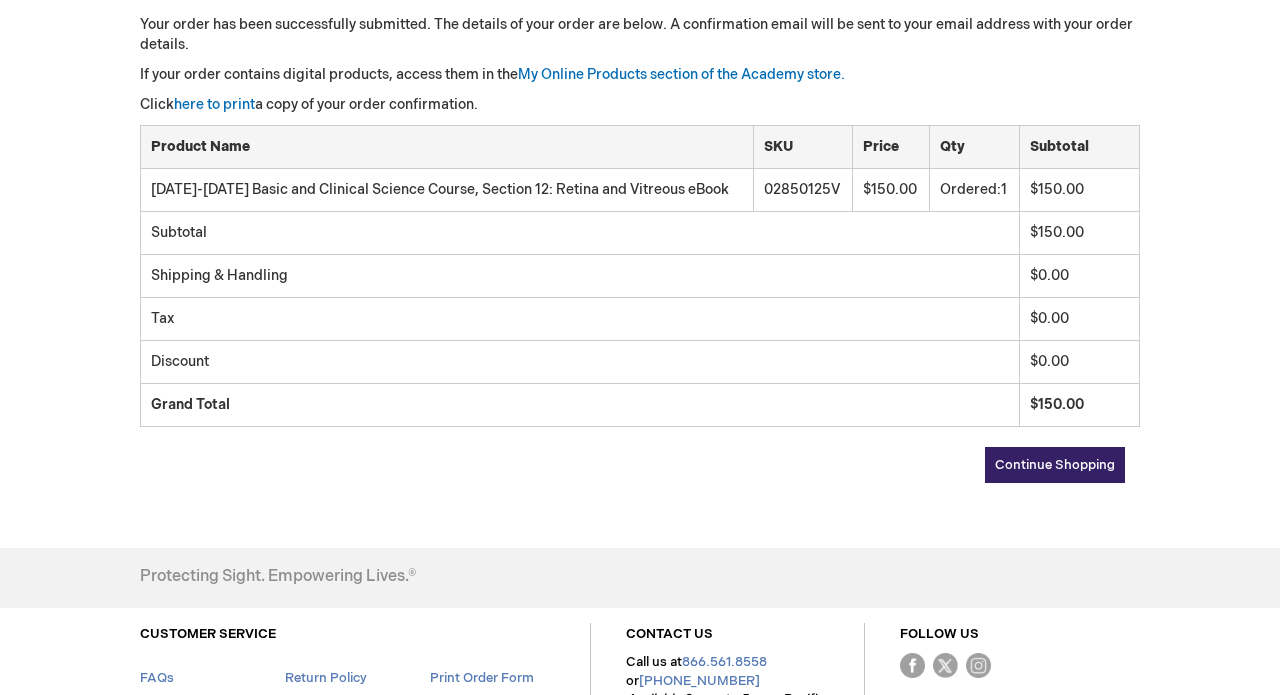 scroll, scrollTop: 354, scrollLeft: 0, axis: vertical 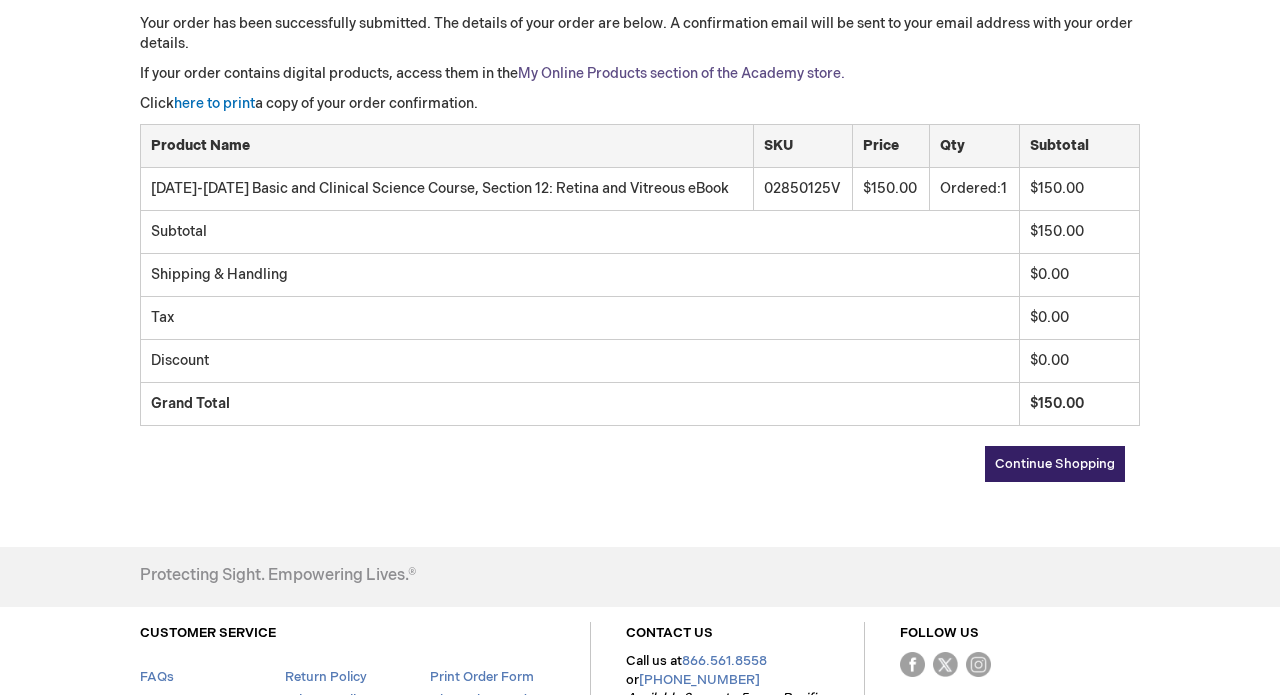 click on "My Online Products section of the Academy store." at bounding box center (681, 73) 